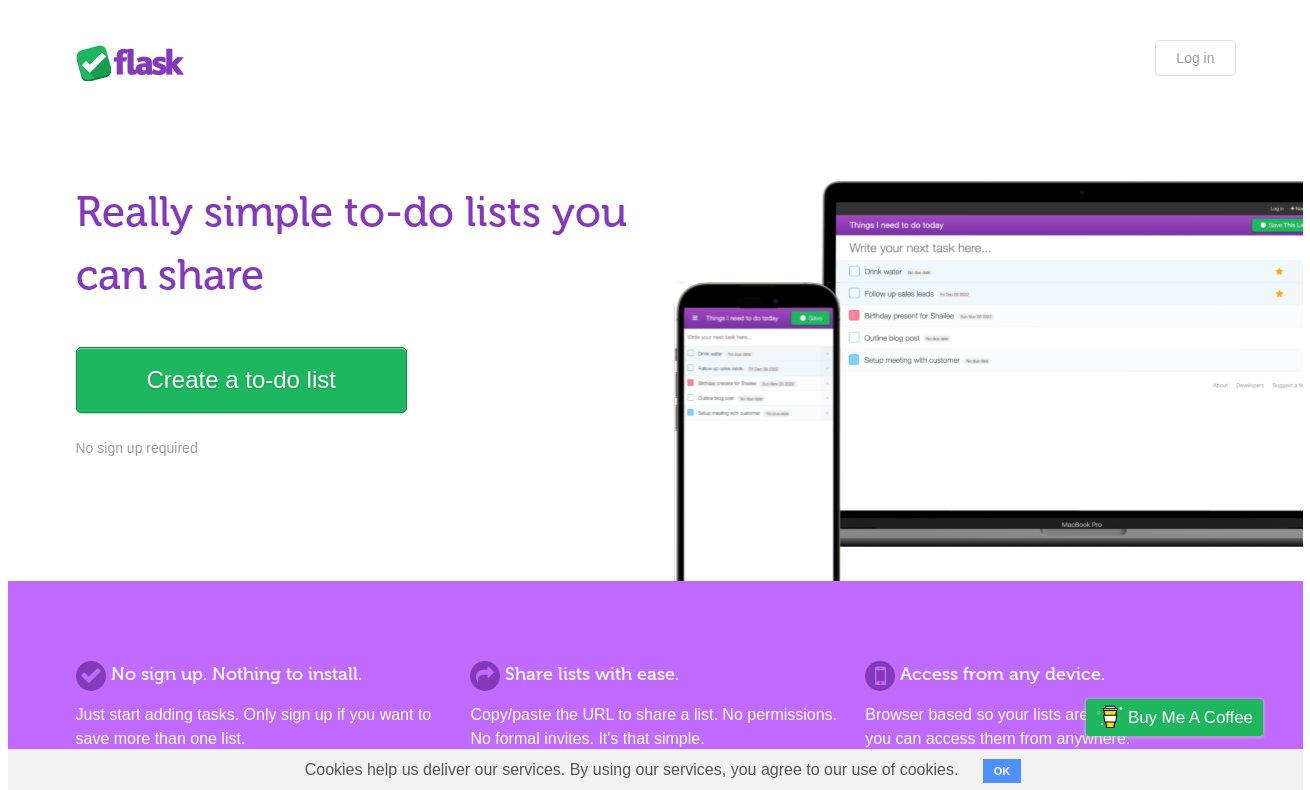 scroll, scrollTop: 0, scrollLeft: 0, axis: both 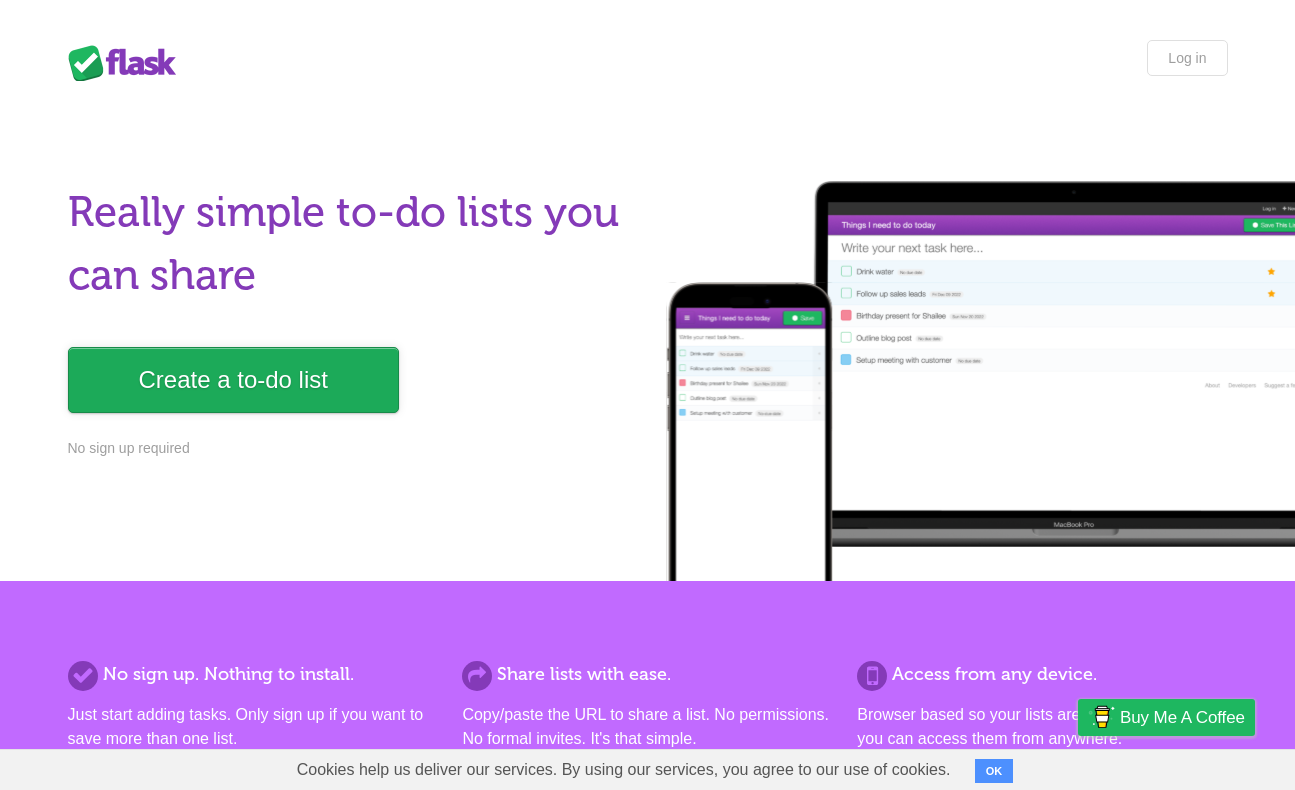click on "Create a to-do list" at bounding box center (233, 380) 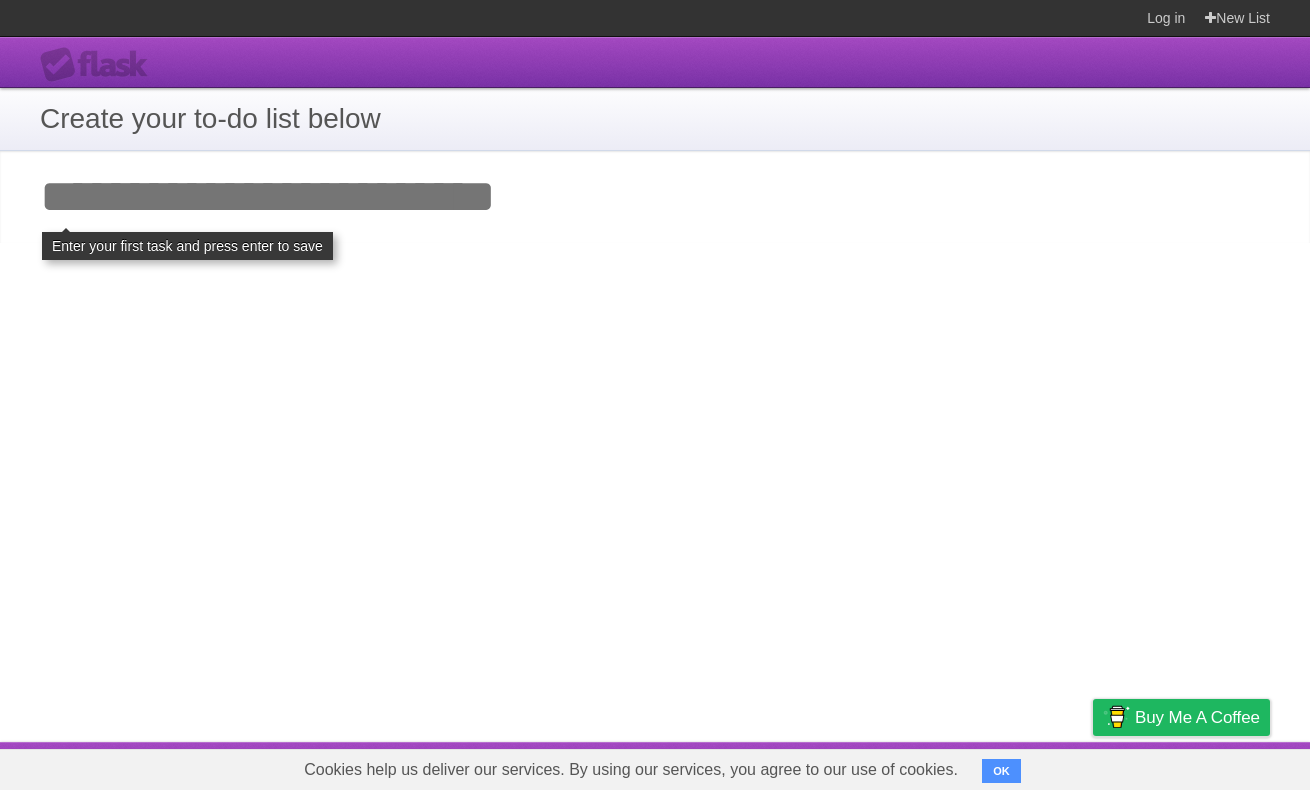 click on "Add your first task" at bounding box center [655, 197] 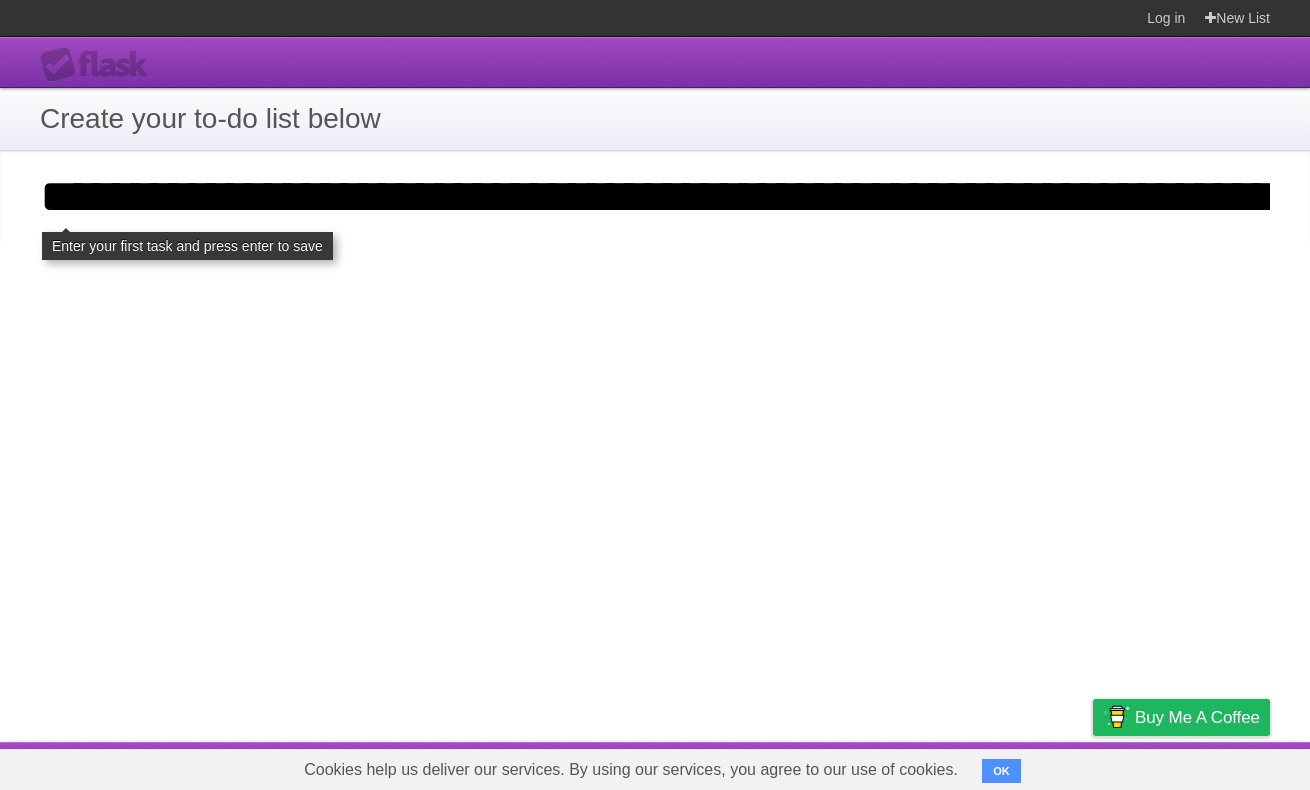 scroll, scrollTop: 0, scrollLeft: 54548, axis: horizontal 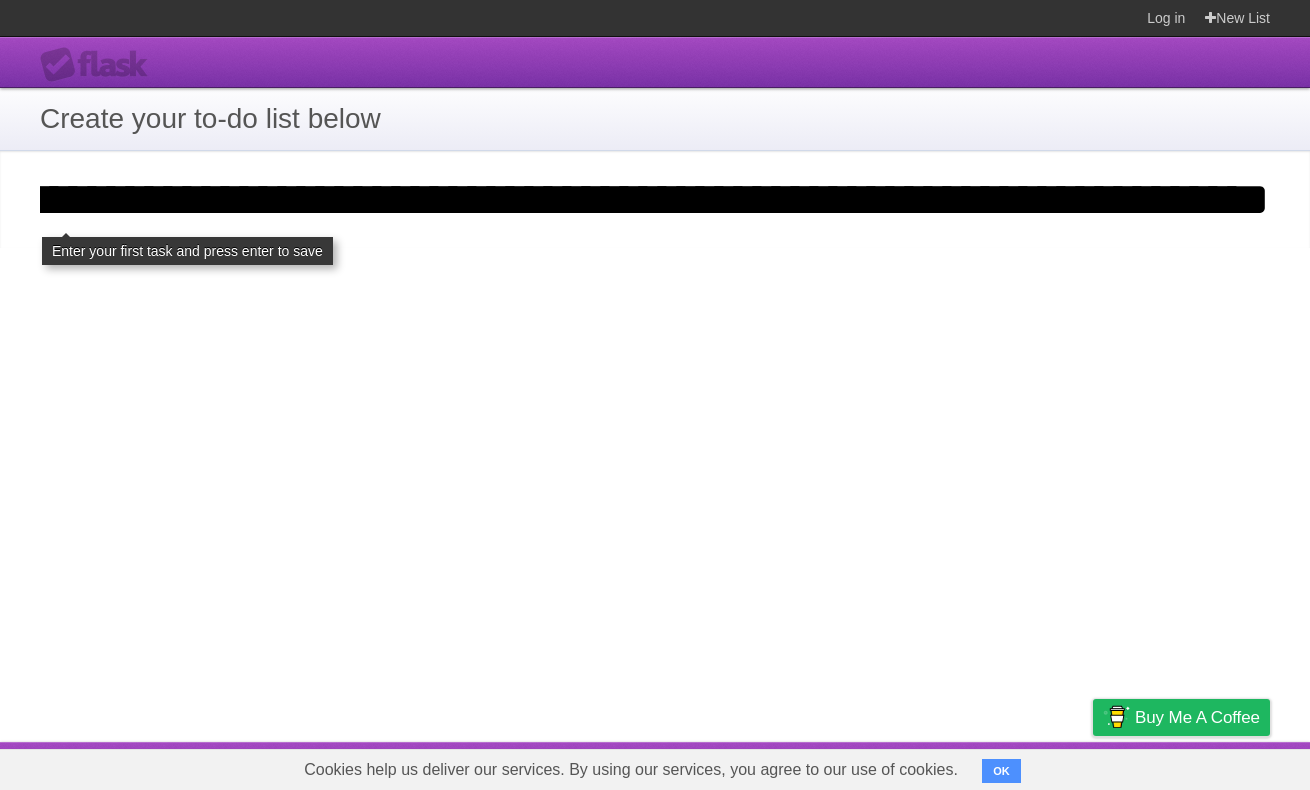 click on "Add your first task" at bounding box center (655, 199) 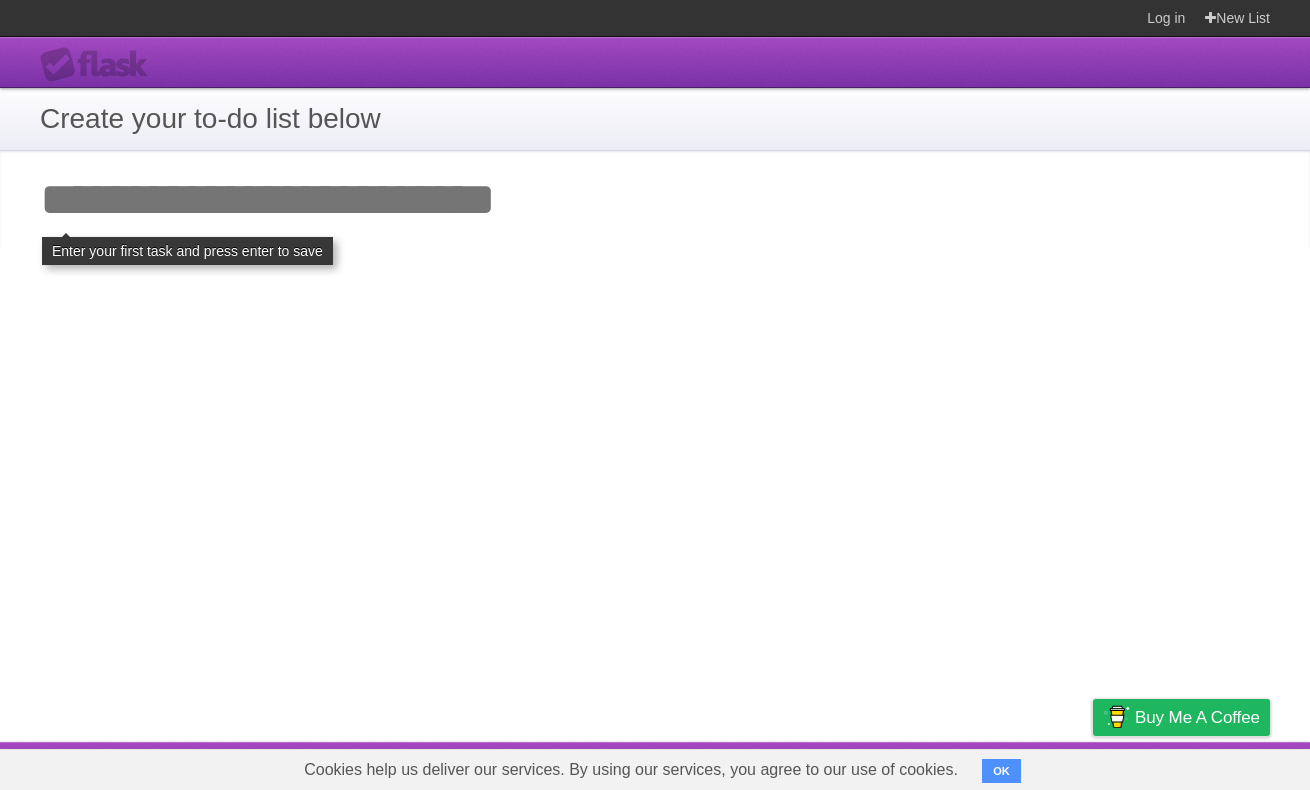 scroll, scrollTop: 0, scrollLeft: 0, axis: both 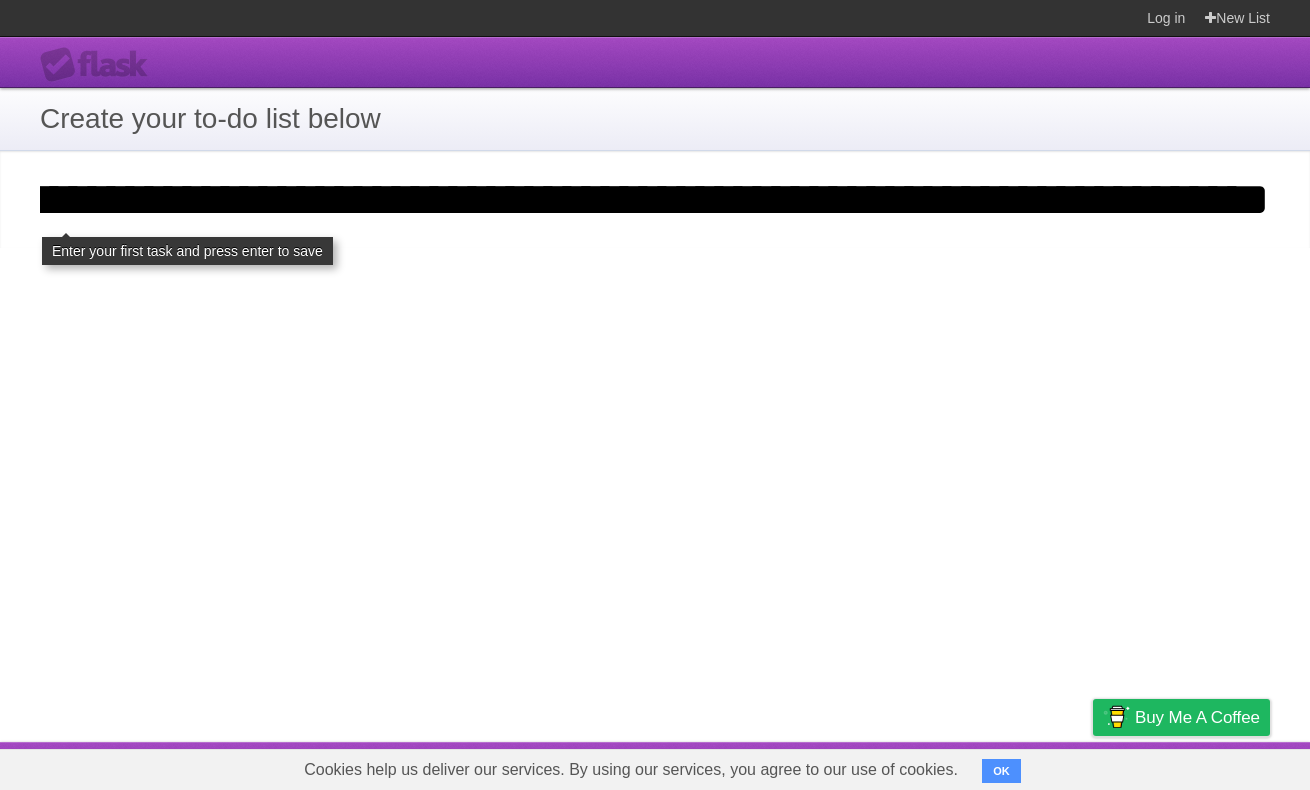 type on "**********" 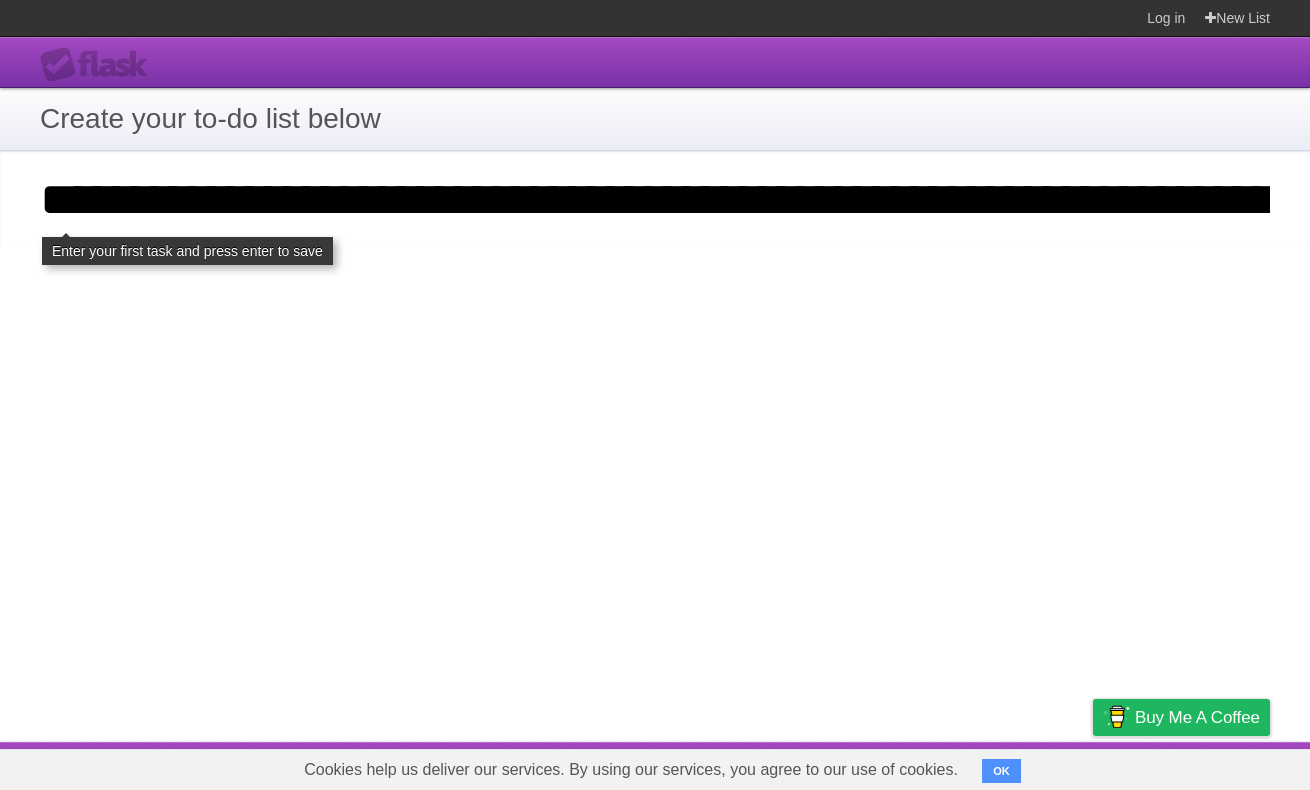 click on "**********" at bounding box center (655, 389) 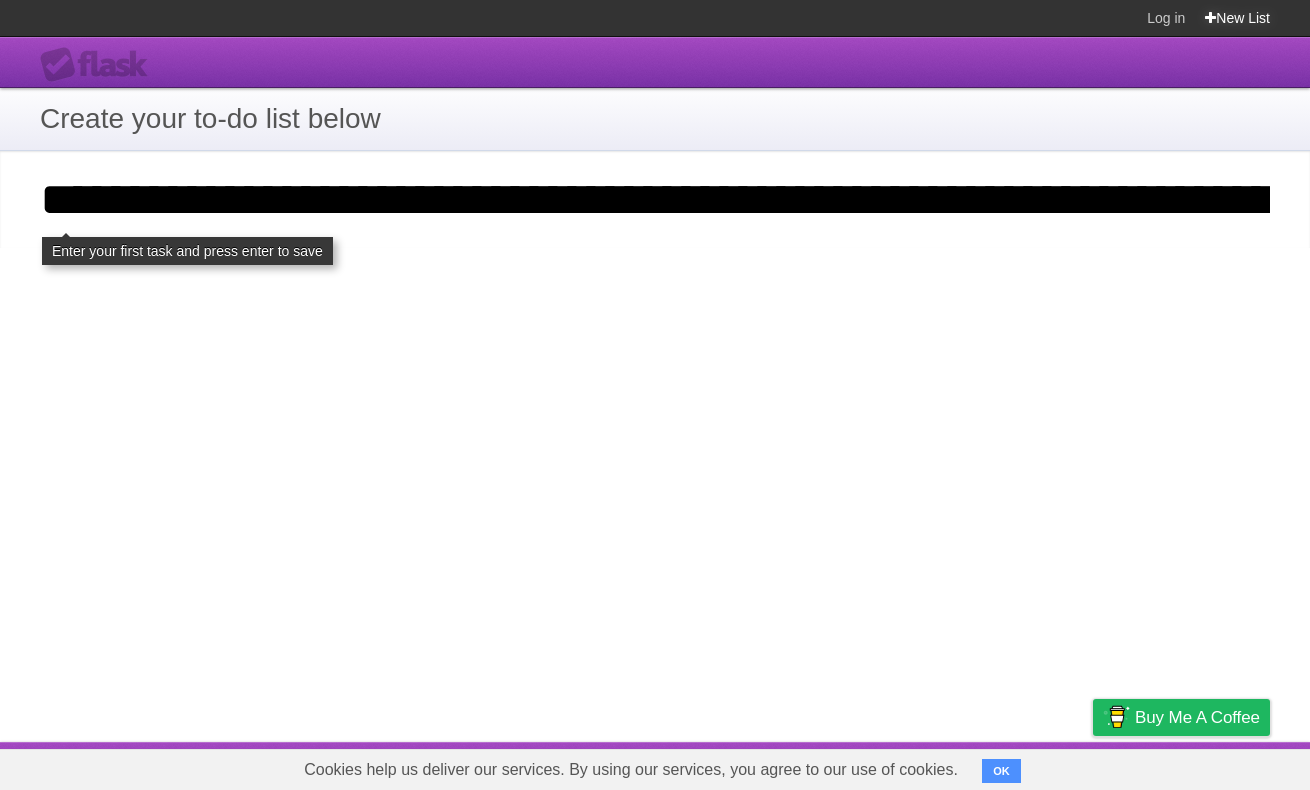 click on "New List" at bounding box center (1237, 18) 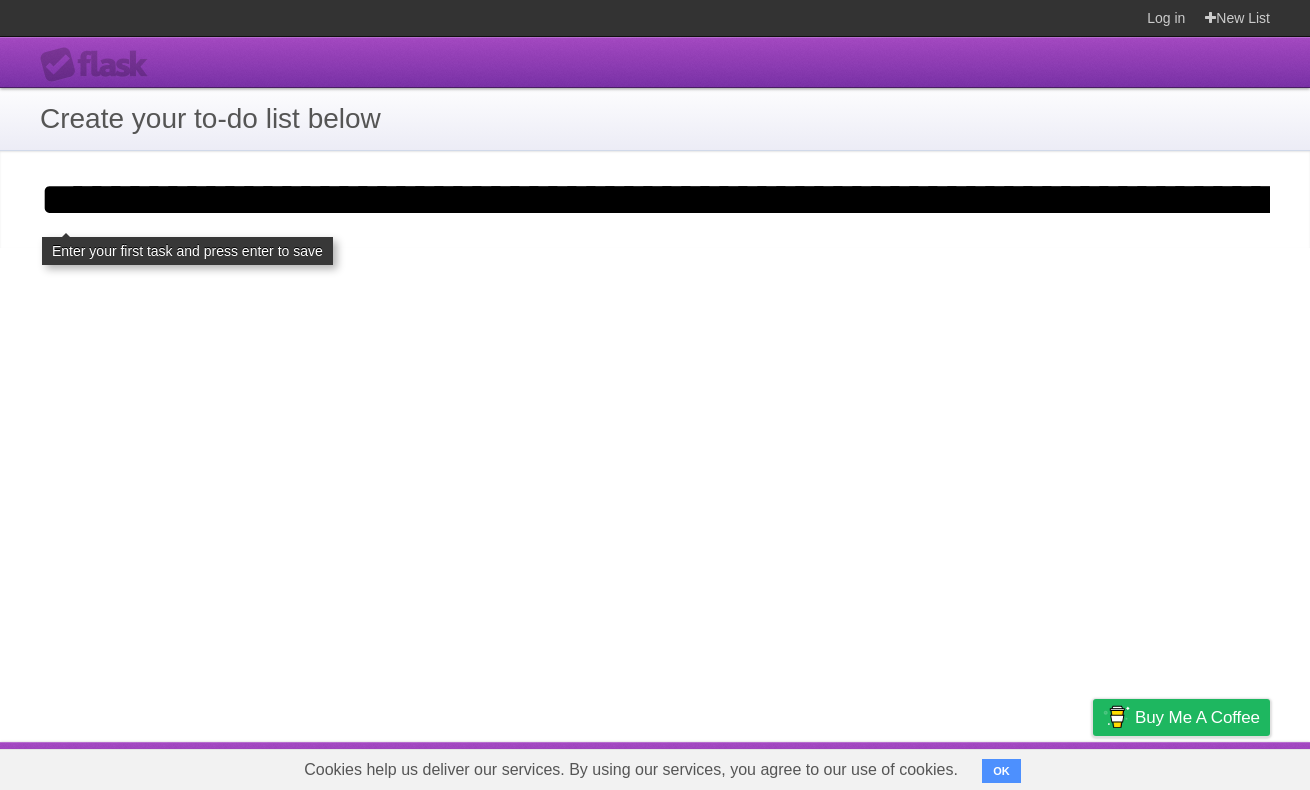 click on "**********" at bounding box center [655, 389] 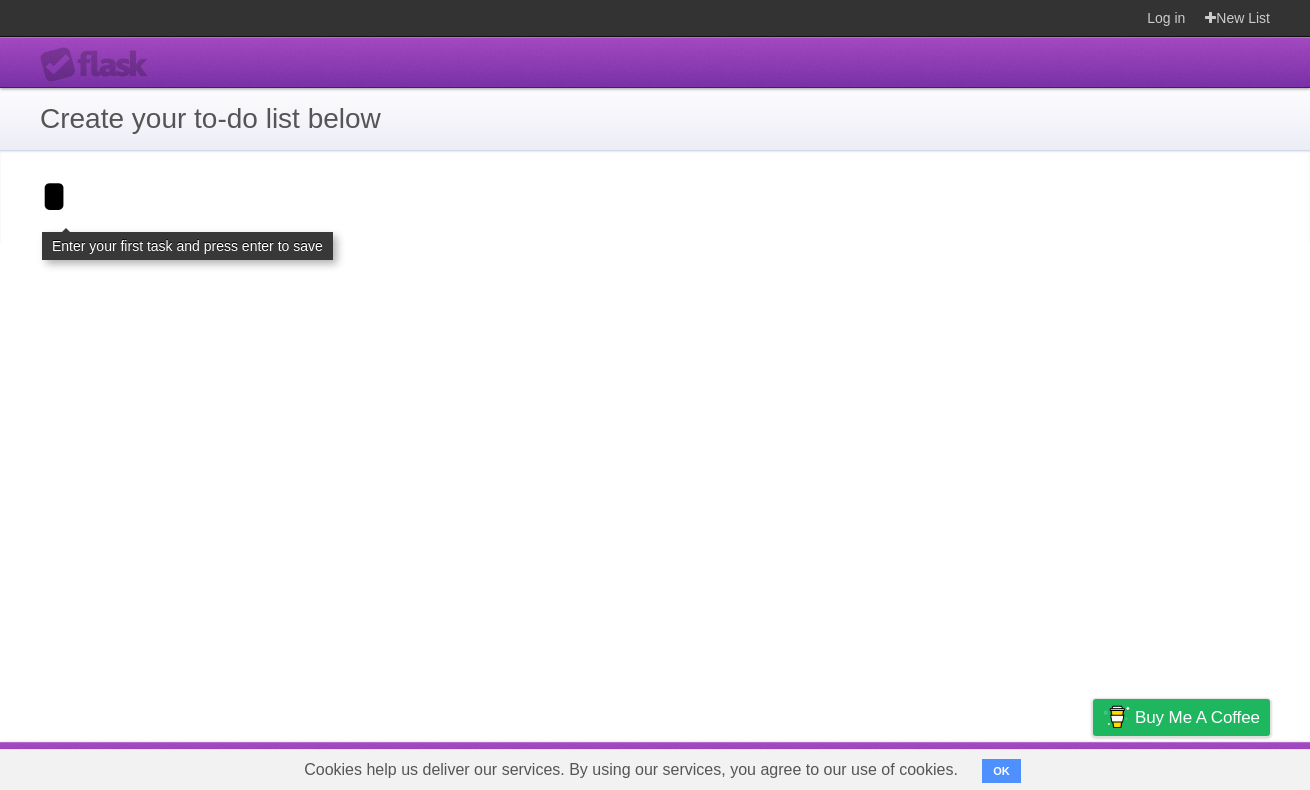 scroll, scrollTop: 0, scrollLeft: 0, axis: both 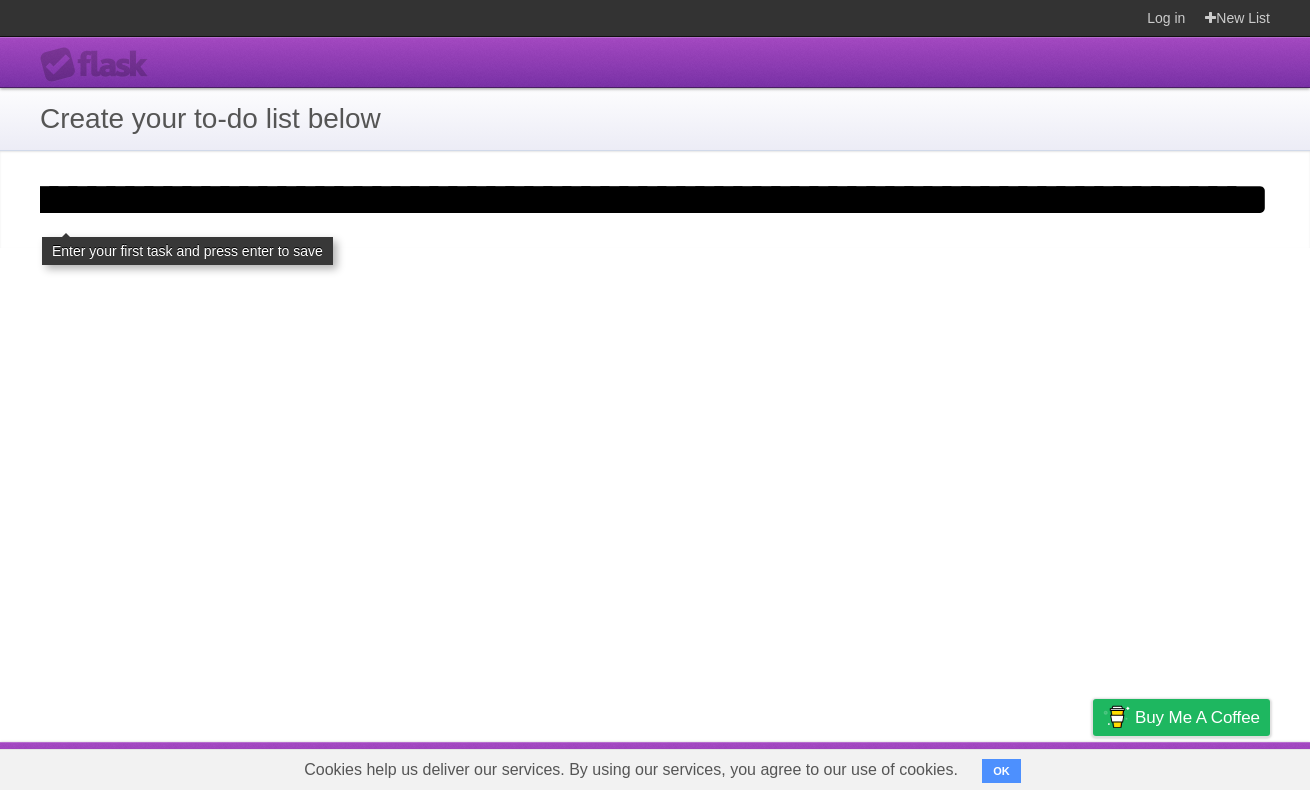type on "**********" 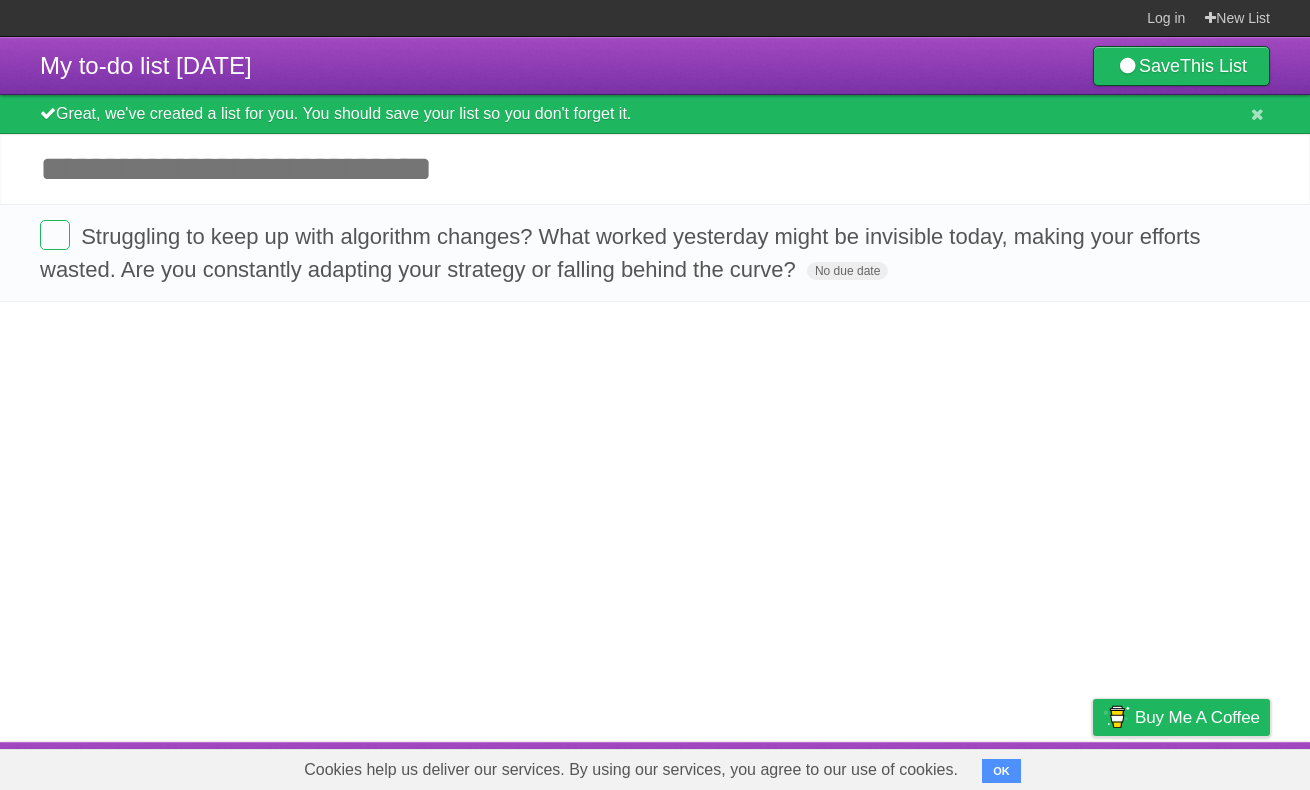 scroll, scrollTop: 0, scrollLeft: 0, axis: both 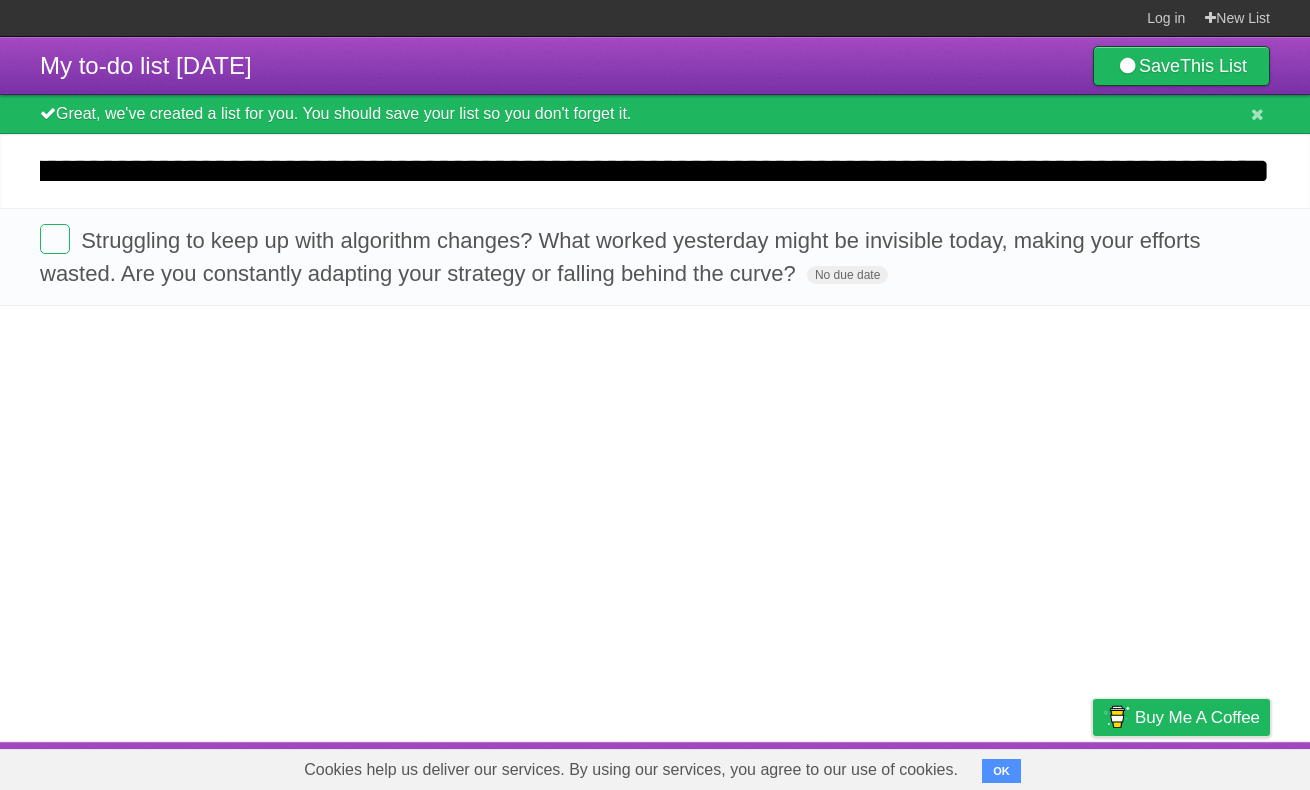click on "*********" at bounding box center [0, 0] 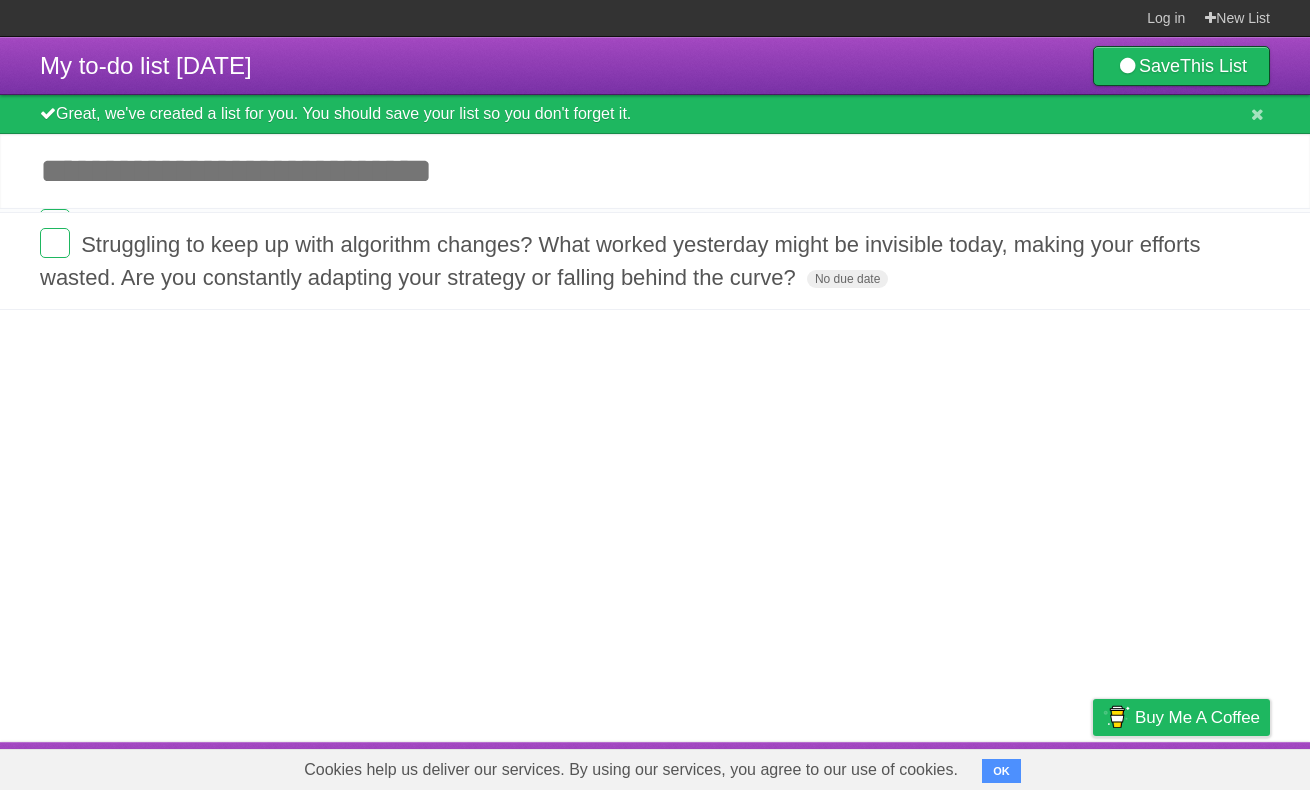 scroll, scrollTop: 0, scrollLeft: 0, axis: both 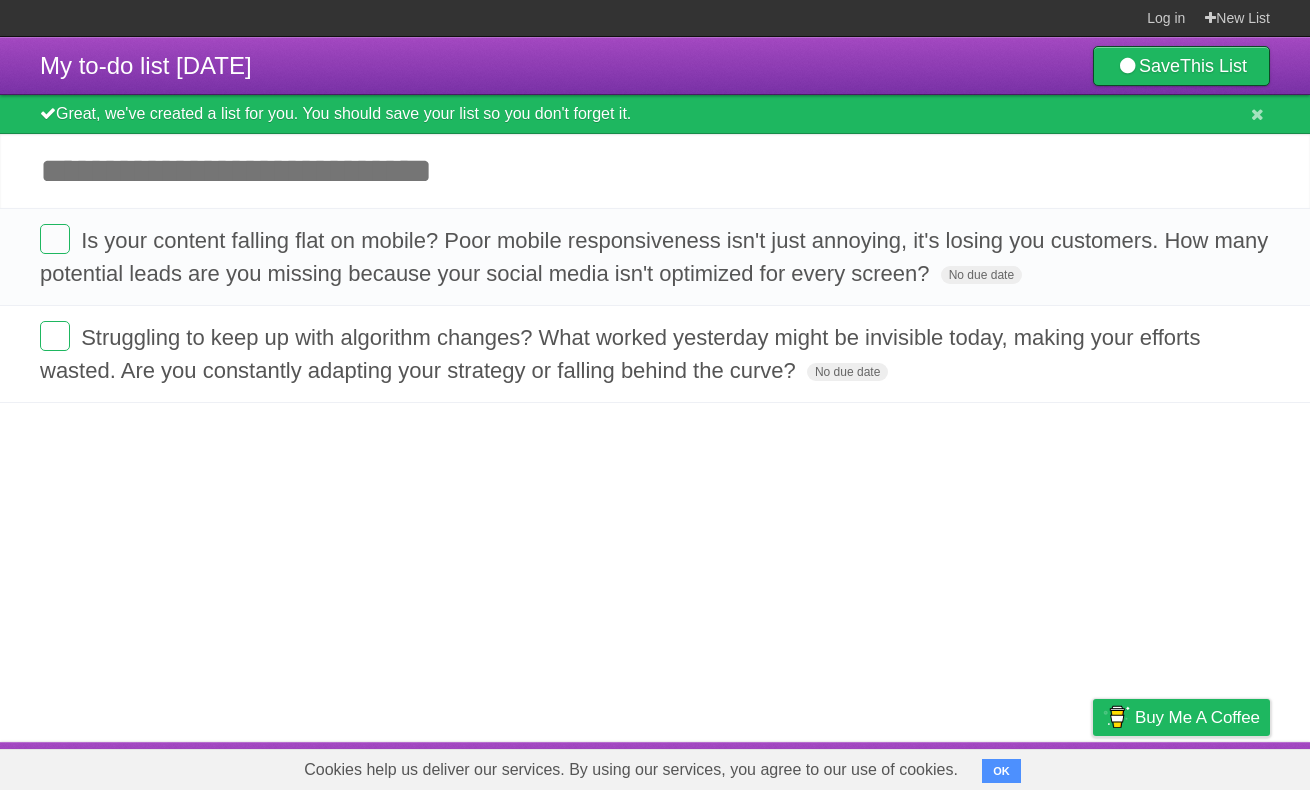 click on "Add another task" at bounding box center (655, 171) 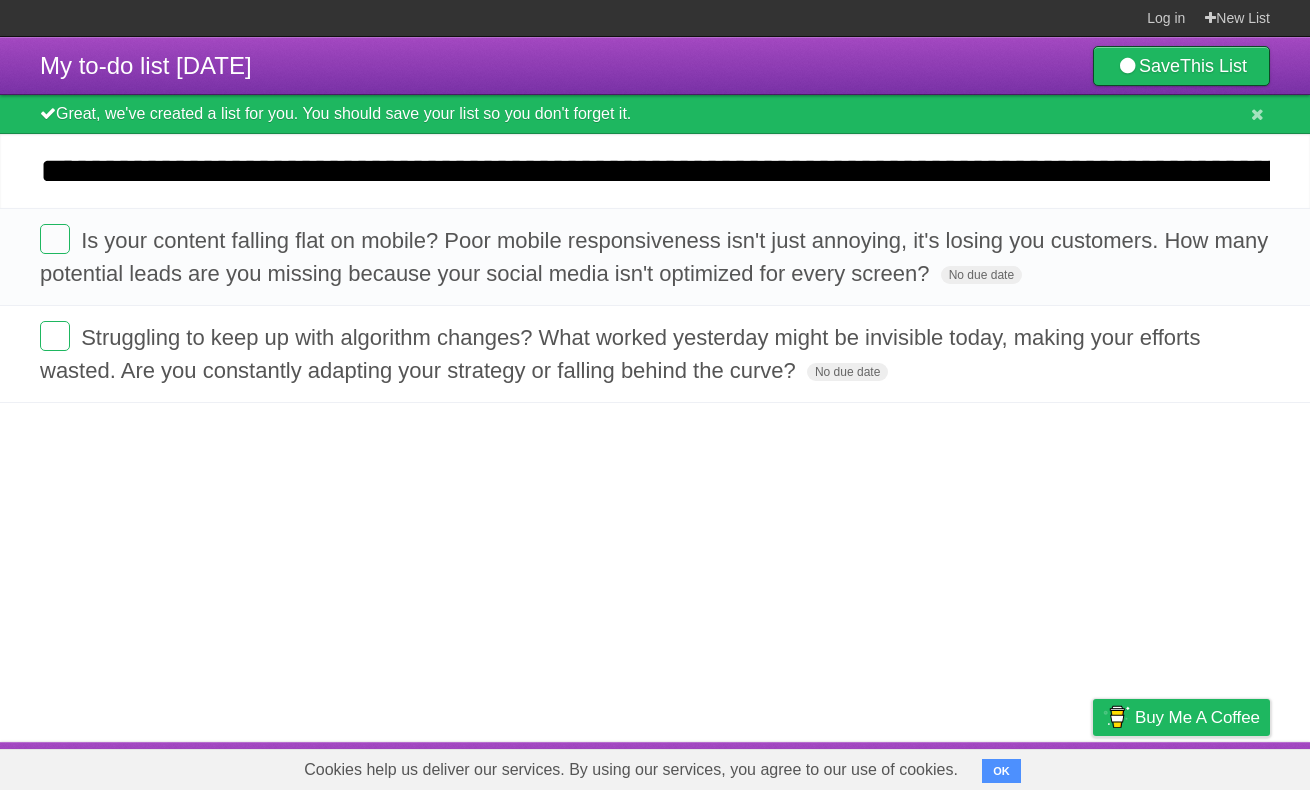 scroll, scrollTop: 0, scrollLeft: 1716, axis: horizontal 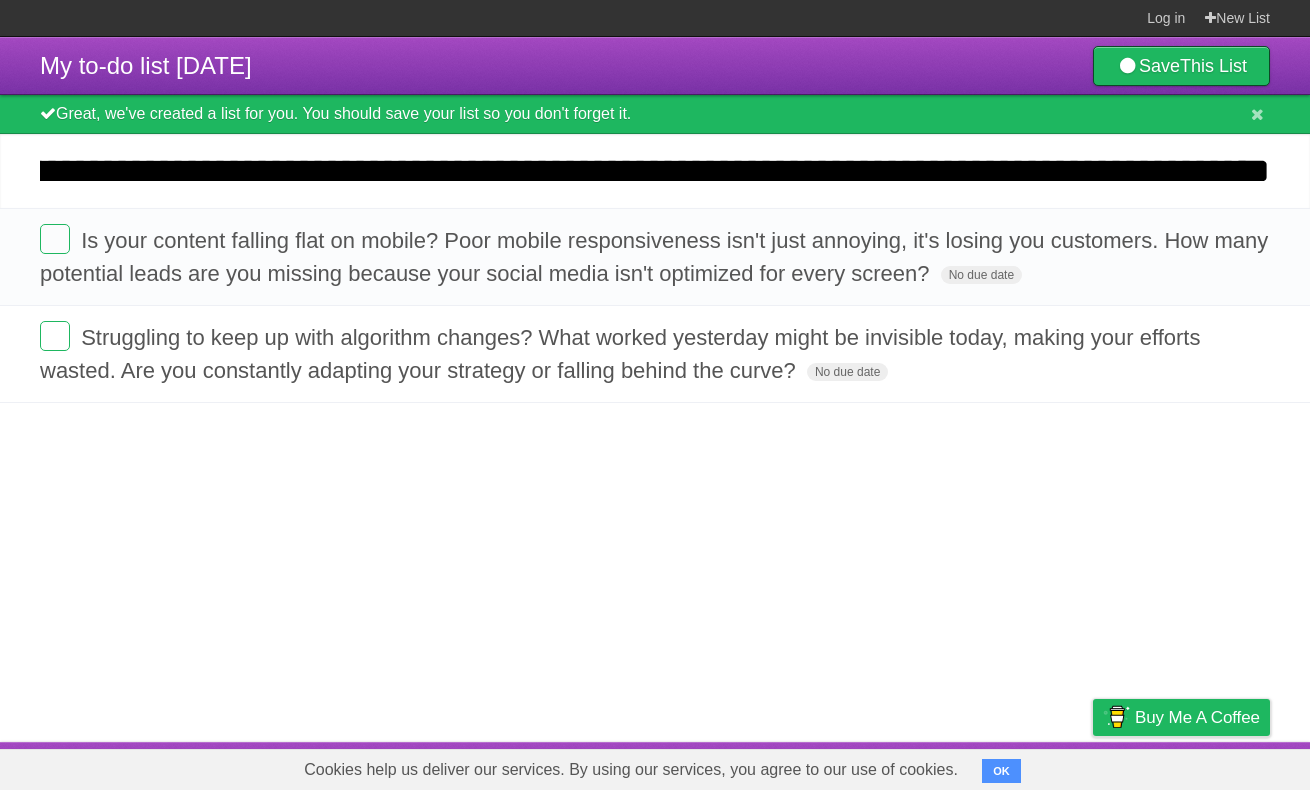 click on "*********" at bounding box center (0, 0) 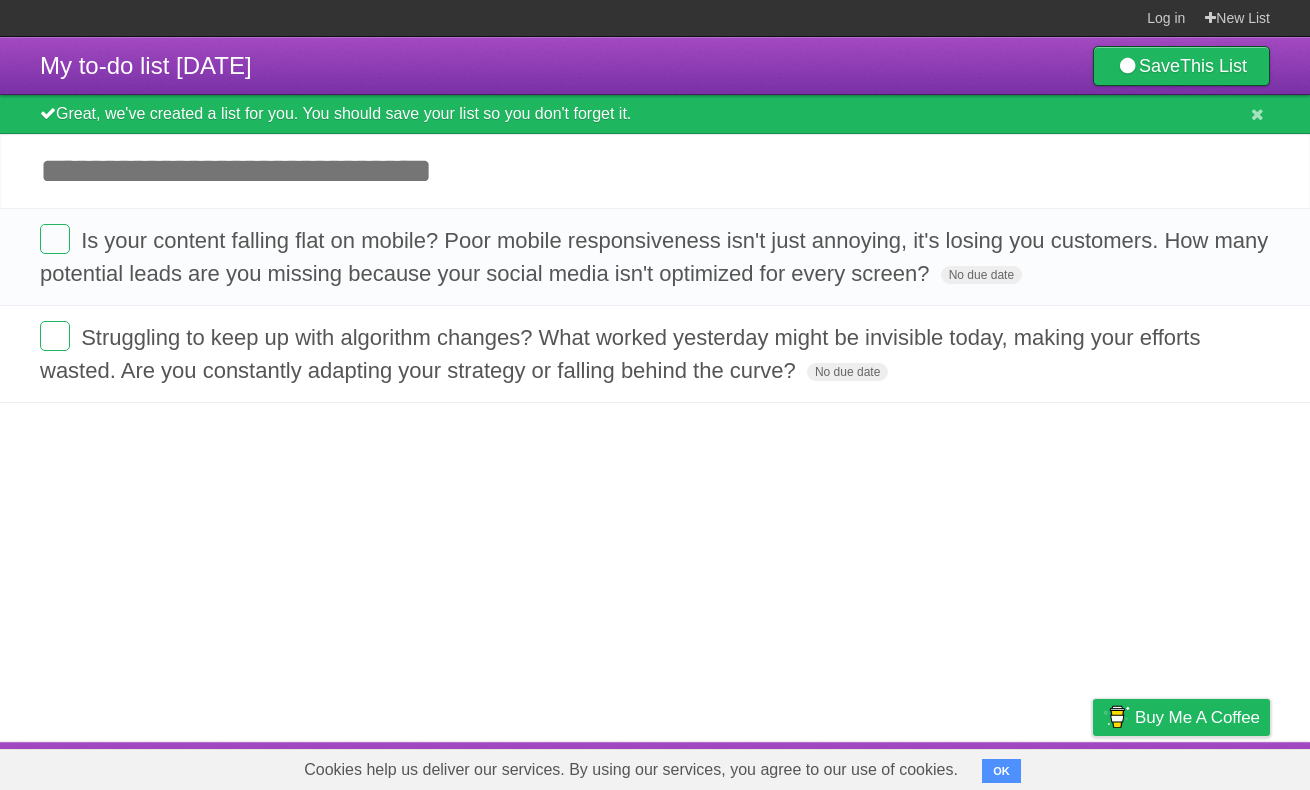 scroll, scrollTop: 0, scrollLeft: 0, axis: both 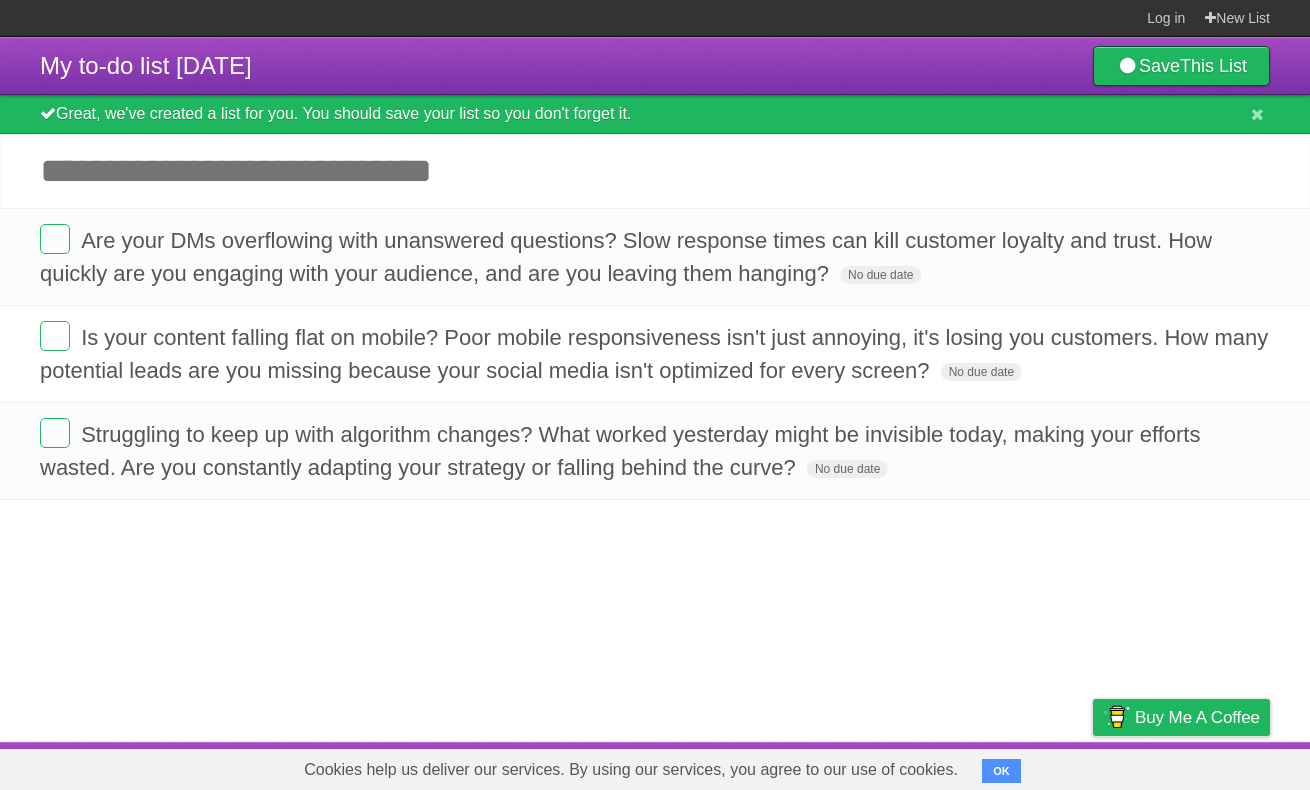 click on "Add another task" at bounding box center [655, 171] 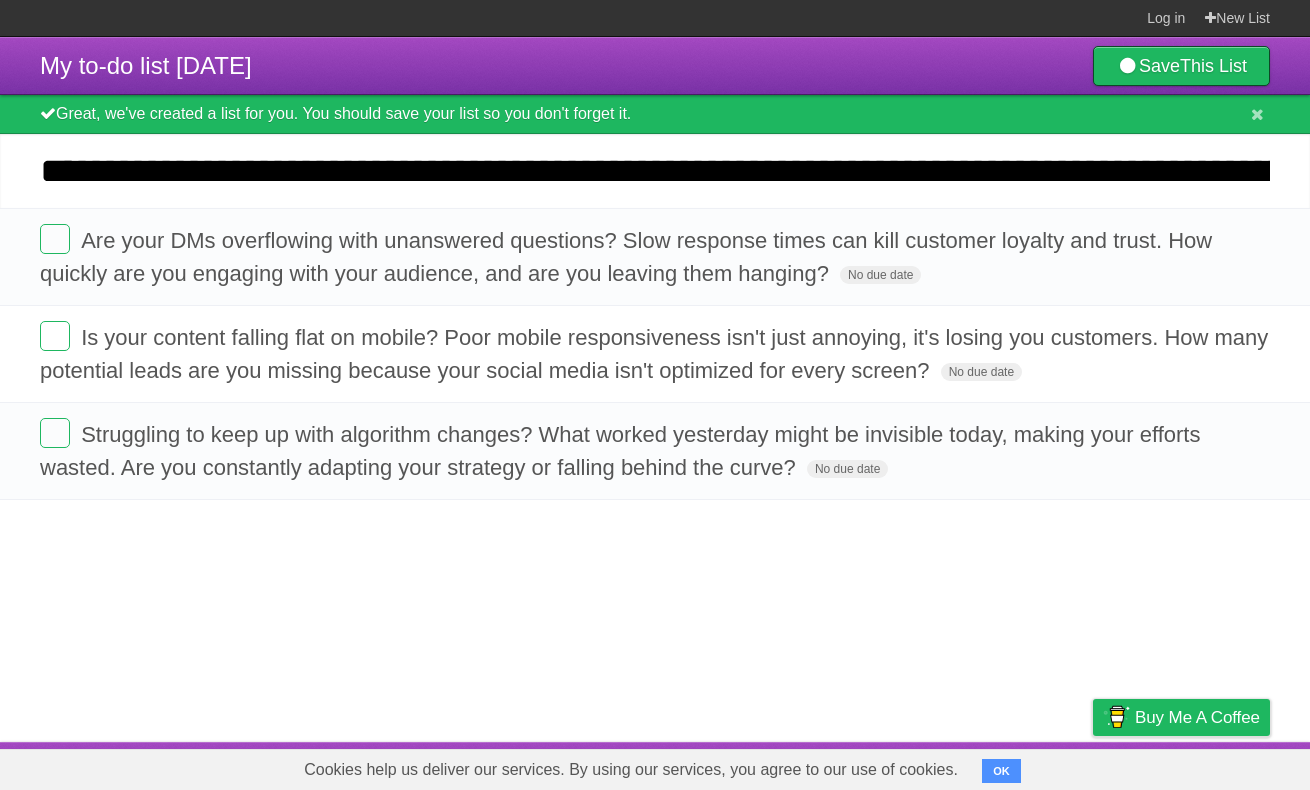 scroll, scrollTop: 0, scrollLeft: 1762, axis: horizontal 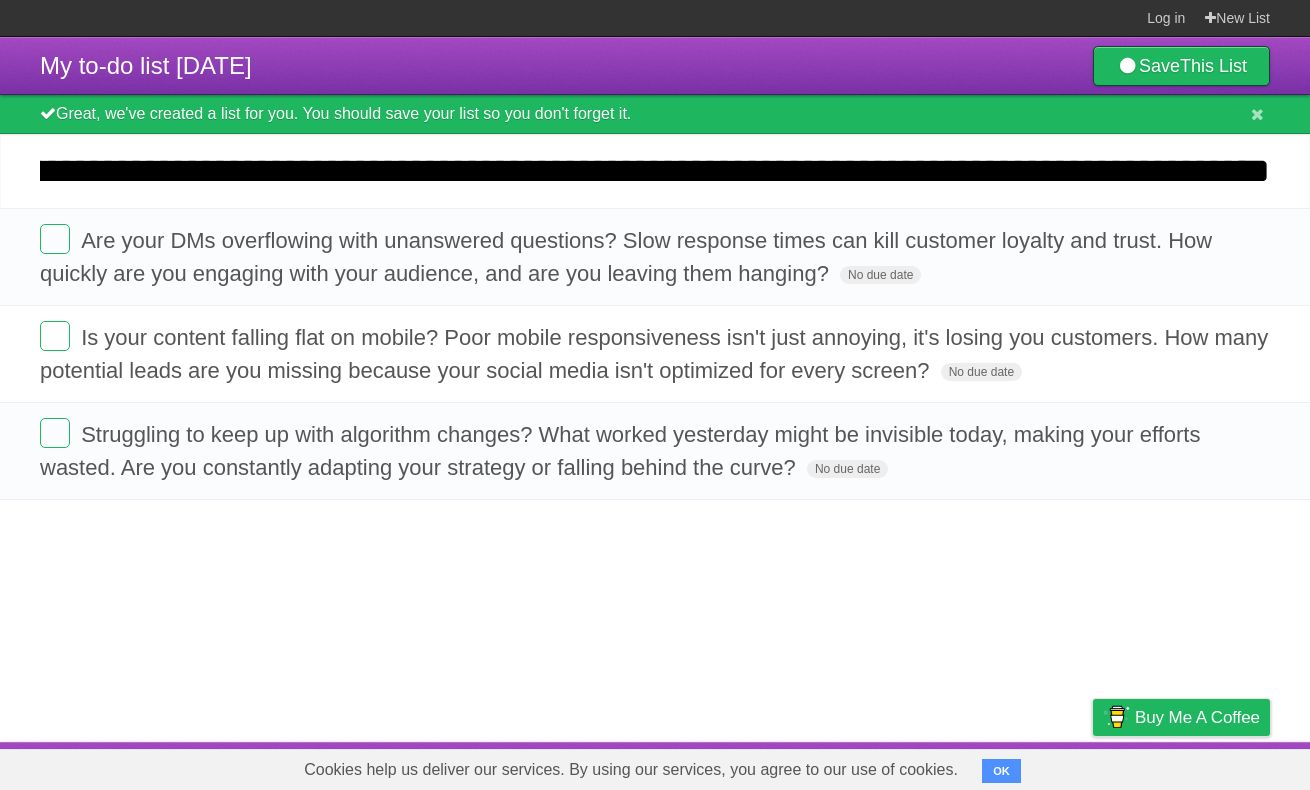 click on "**********" at bounding box center [655, 171] 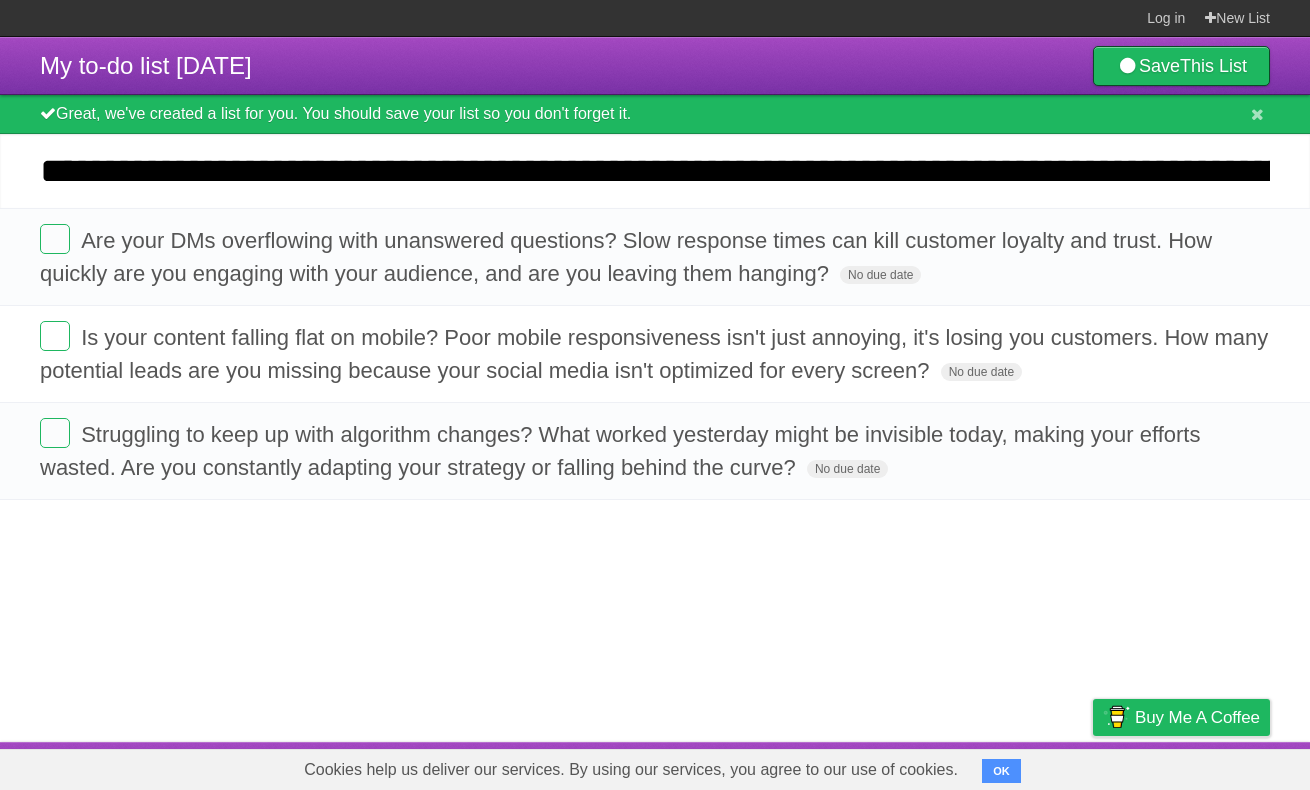 click on "**********" at bounding box center (655, 171) 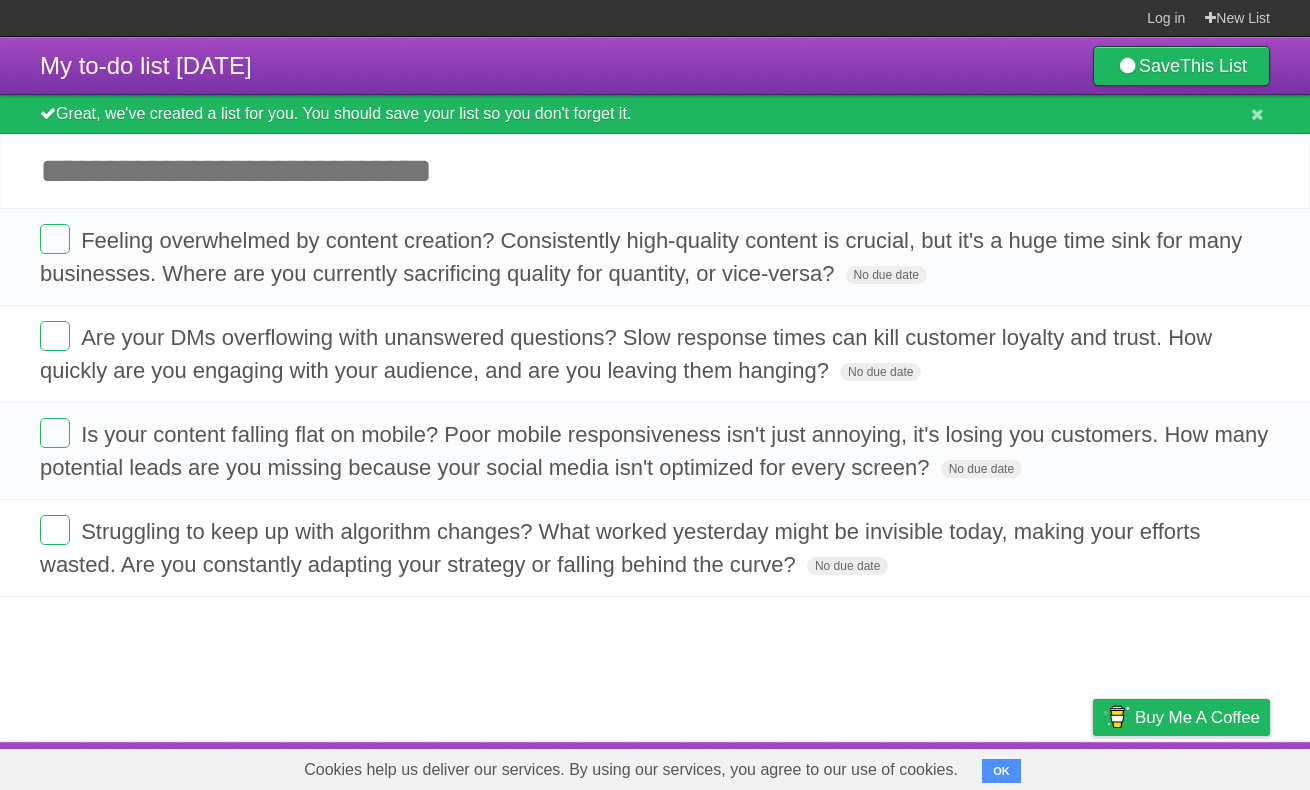 paste on "**********" 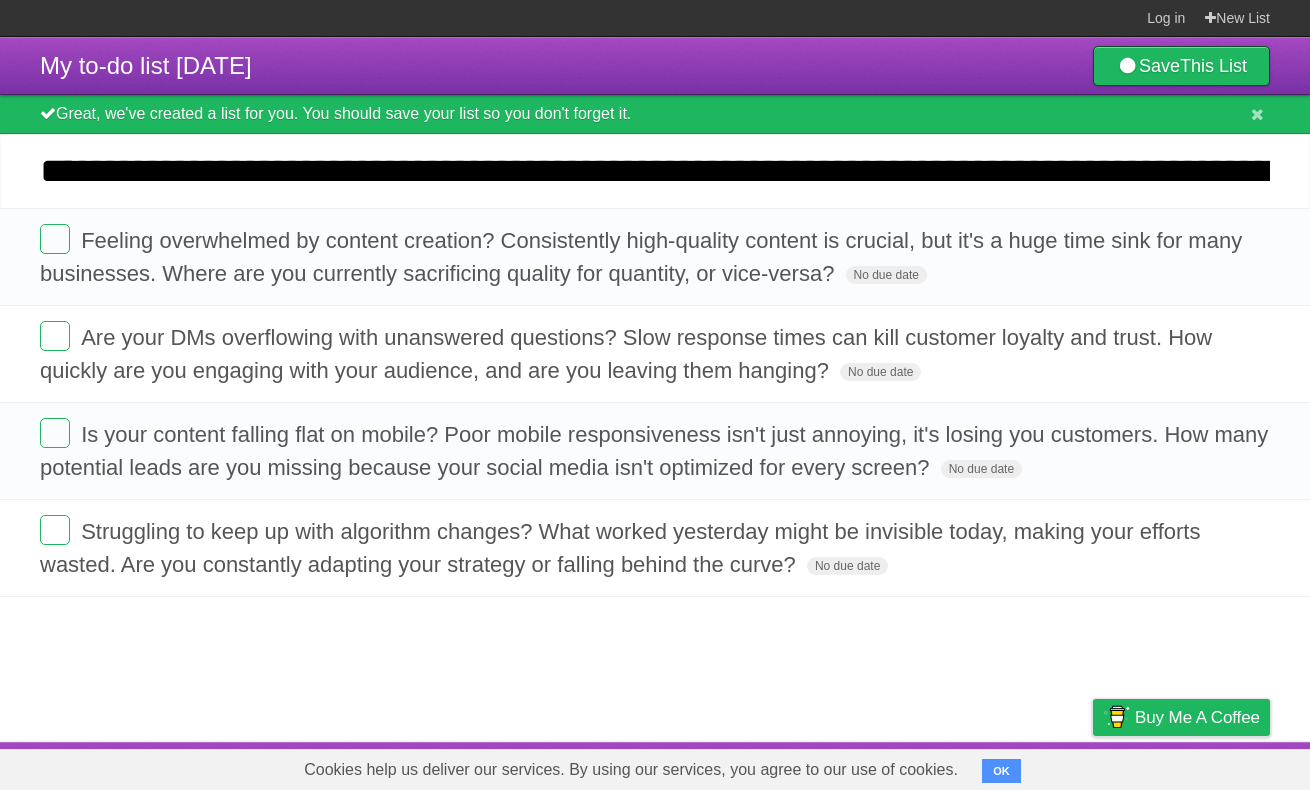 scroll, scrollTop: 0, scrollLeft: 1733, axis: horizontal 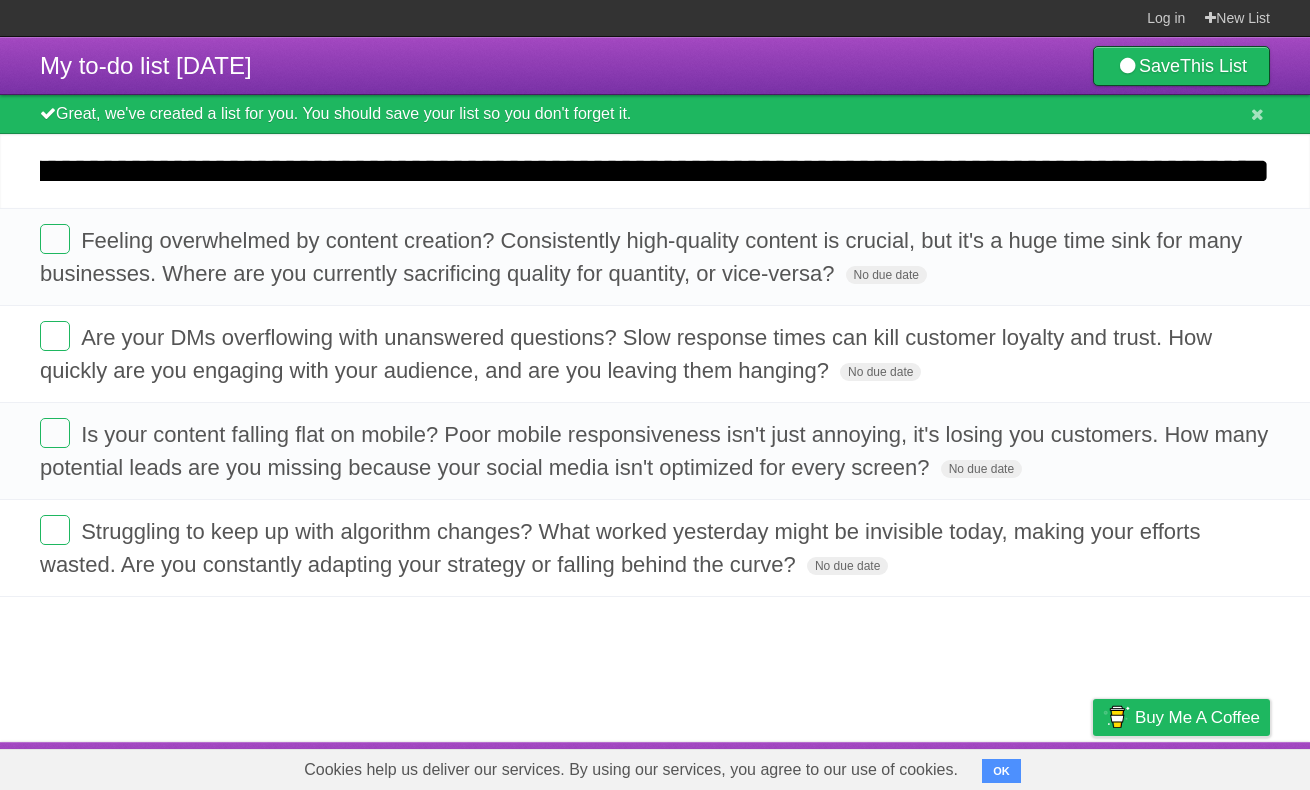 click on "*********" at bounding box center [0, 0] 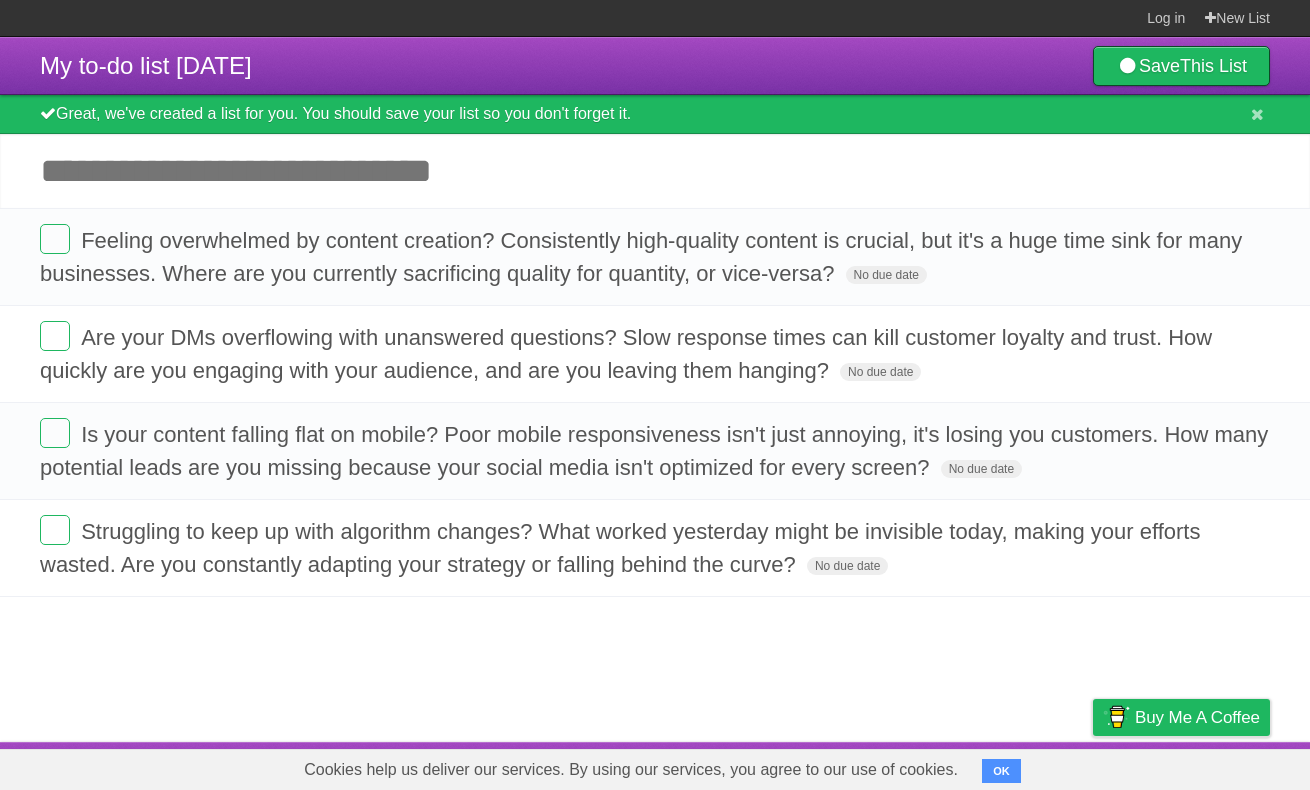 scroll, scrollTop: 0, scrollLeft: 0, axis: both 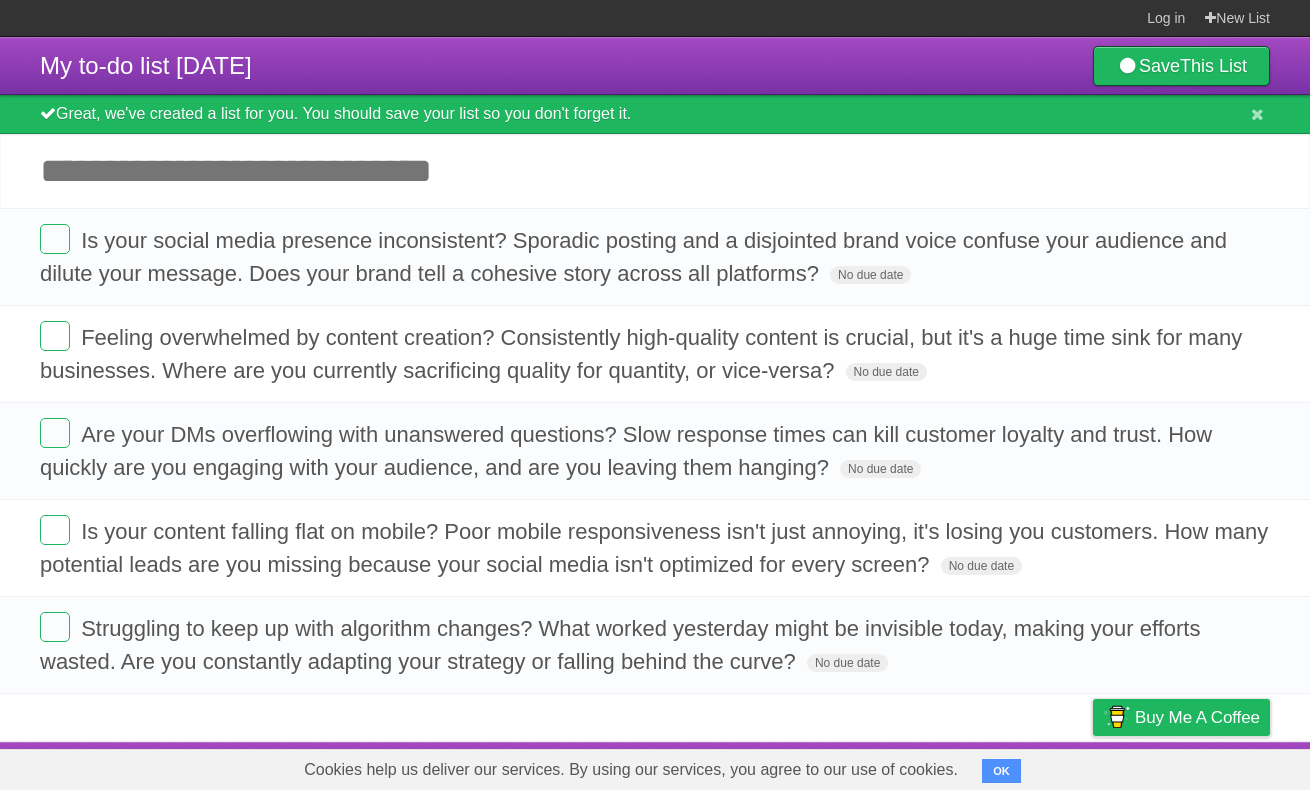 click on "Add another task" at bounding box center [655, 171] 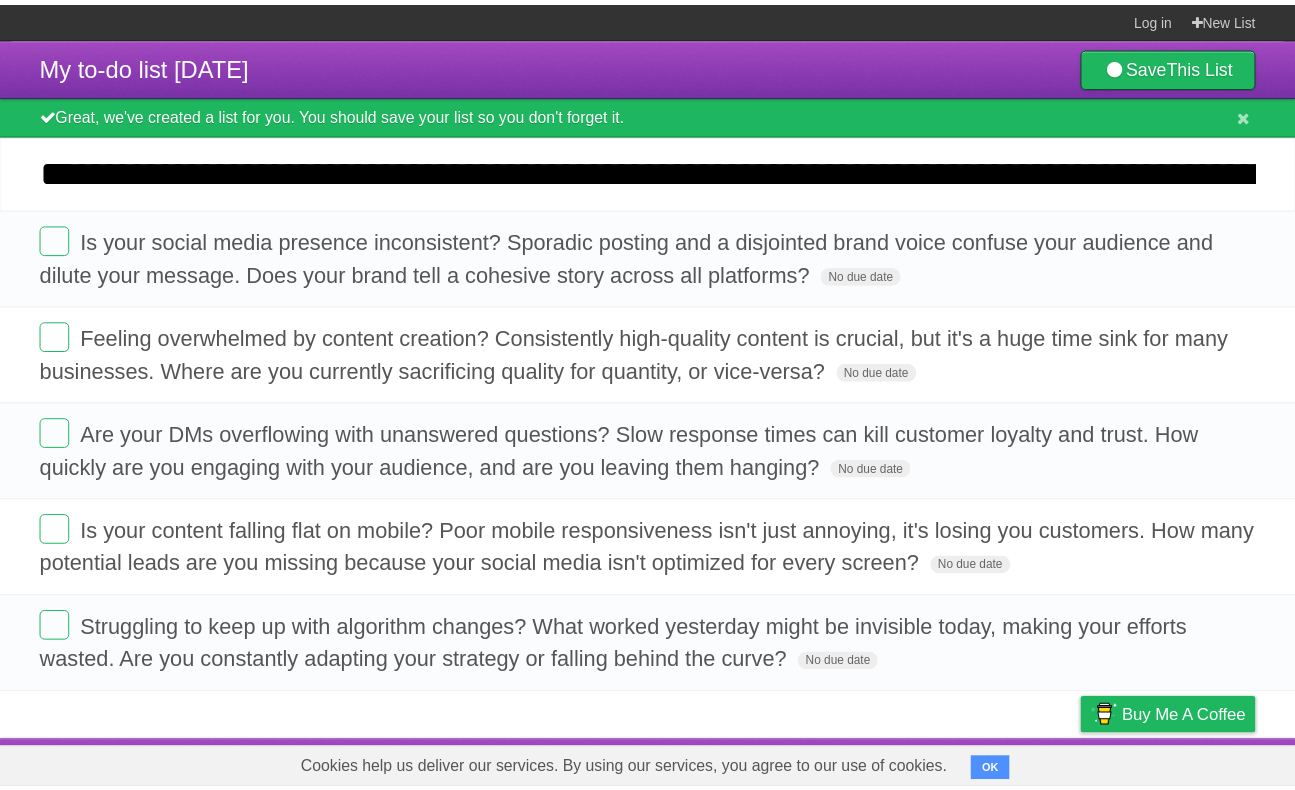 scroll, scrollTop: 0, scrollLeft: 1670, axis: horizontal 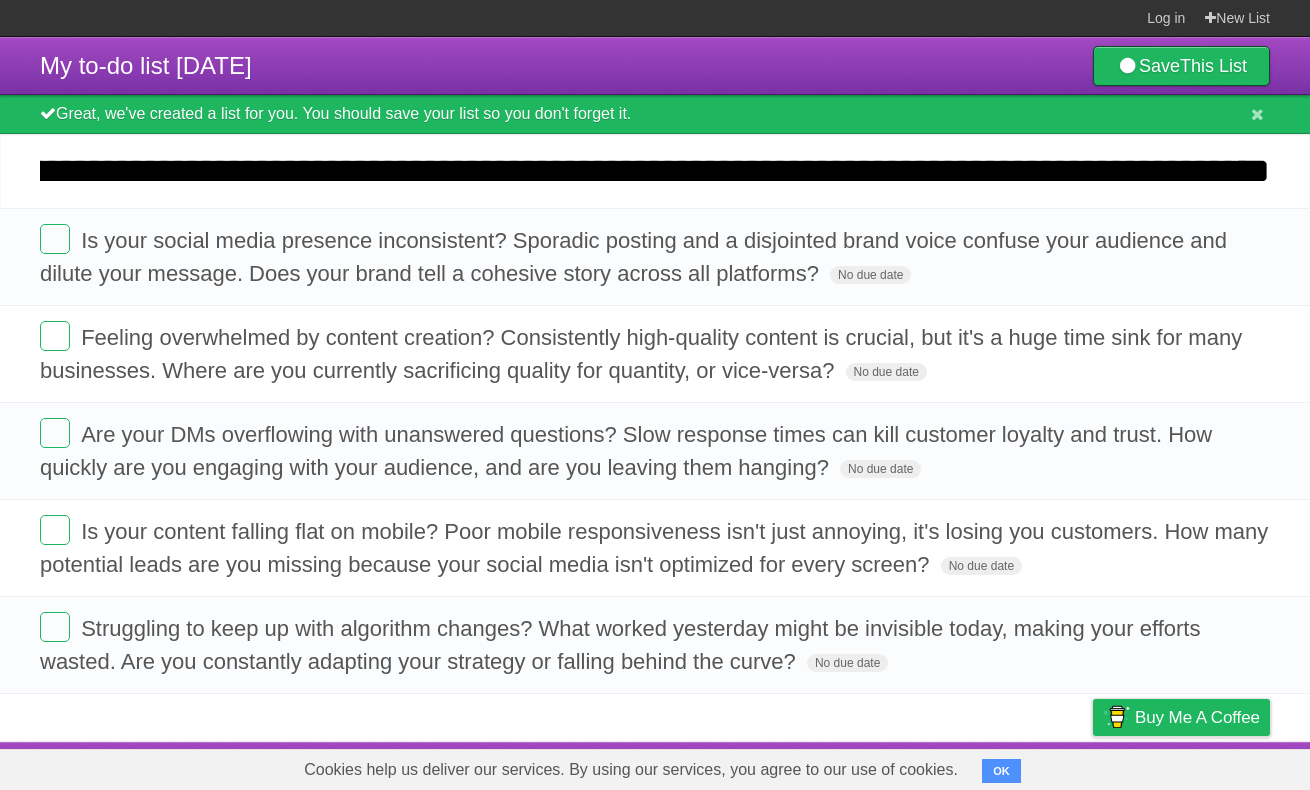 click on "*********" at bounding box center [0, 0] 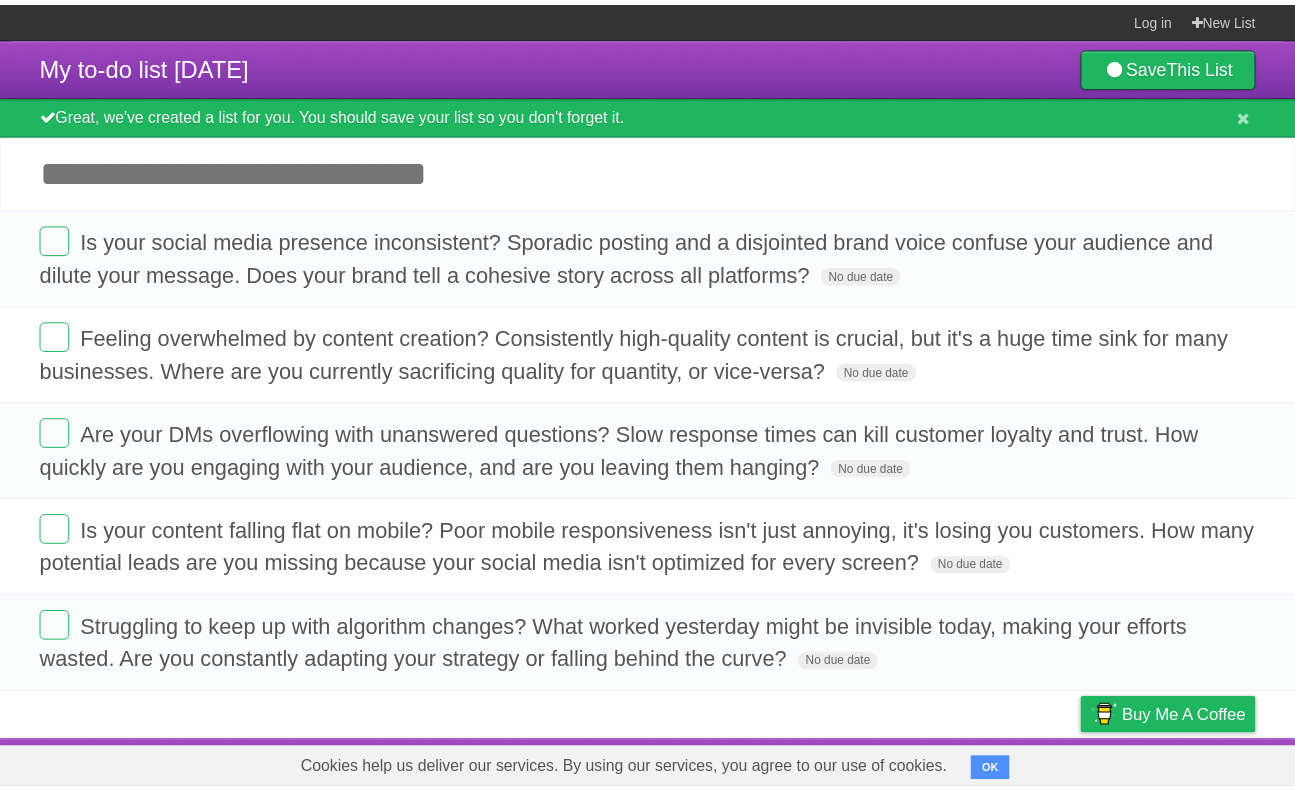 scroll, scrollTop: 0, scrollLeft: 0, axis: both 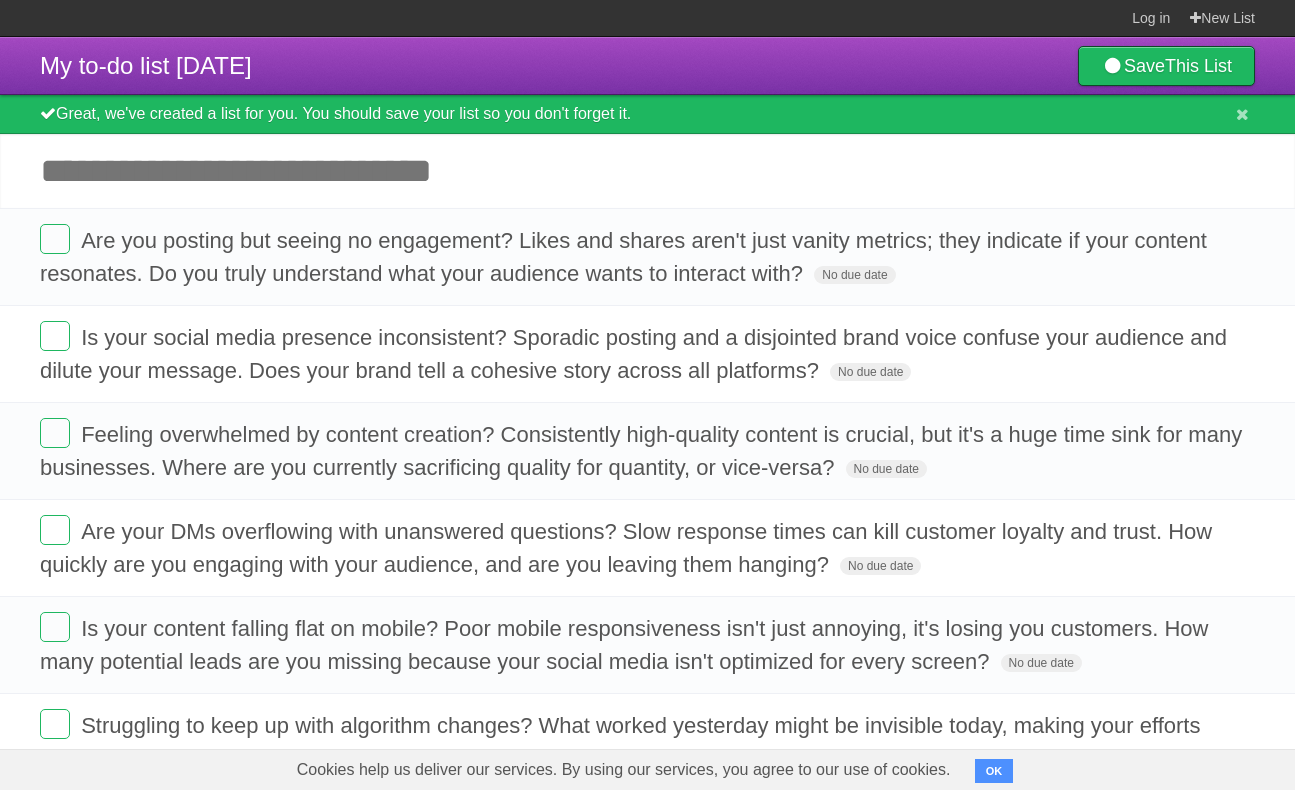 click on "Add another task" at bounding box center [647, 171] 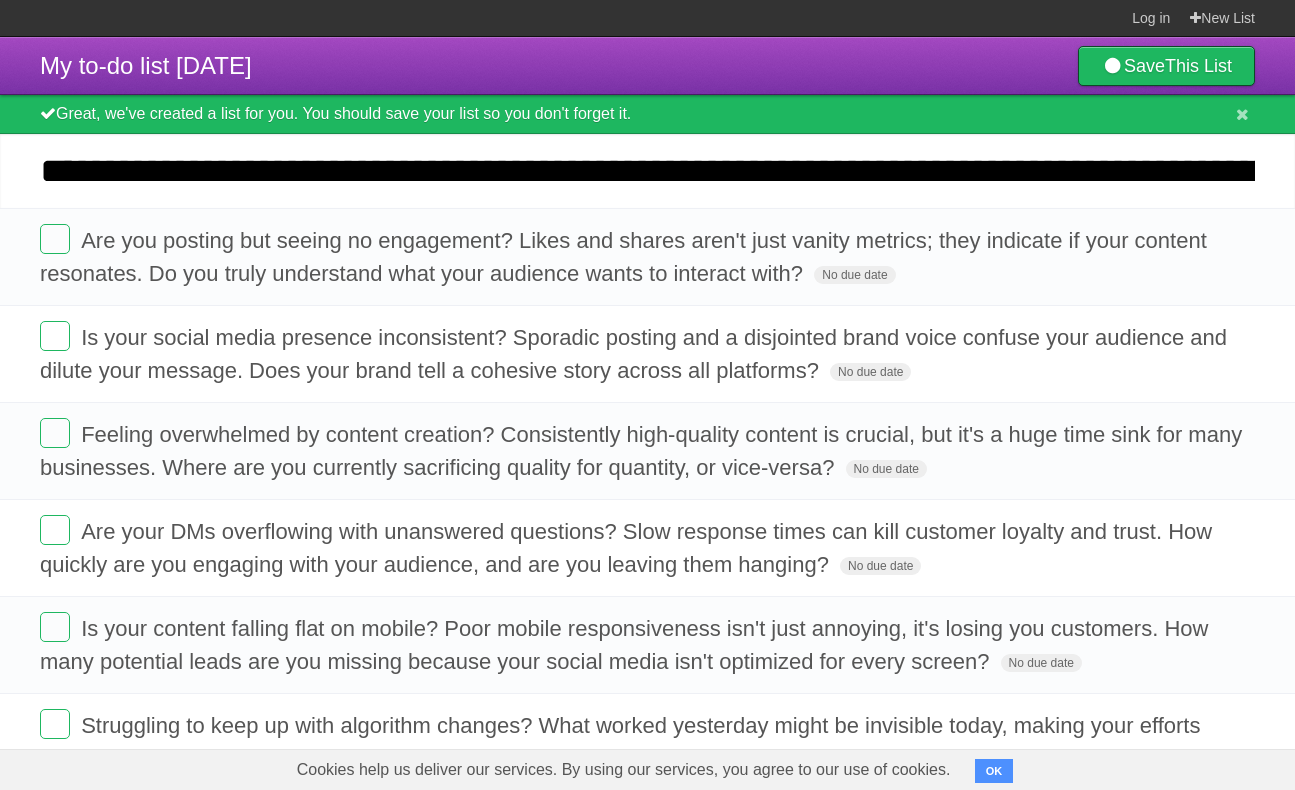scroll, scrollTop: 0, scrollLeft: 1714, axis: horizontal 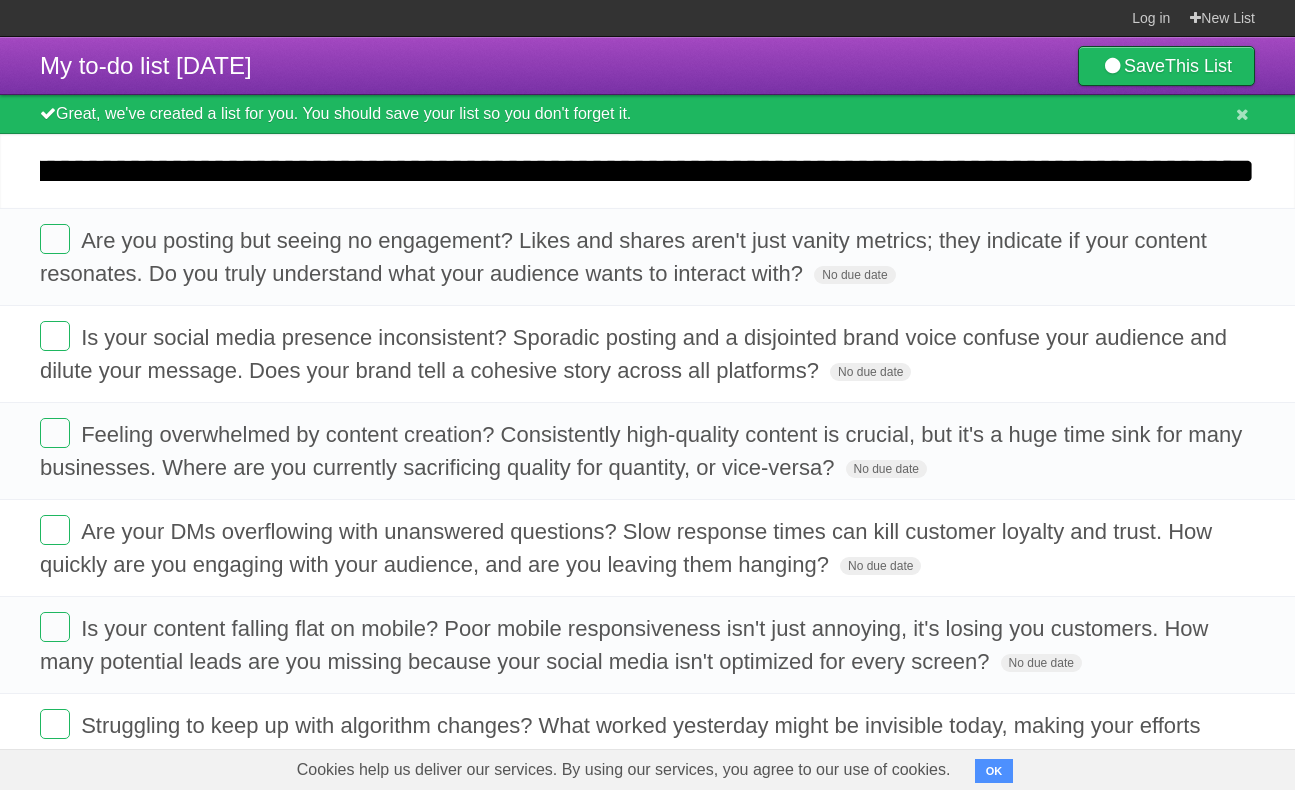 click on "*********" at bounding box center (0, 0) 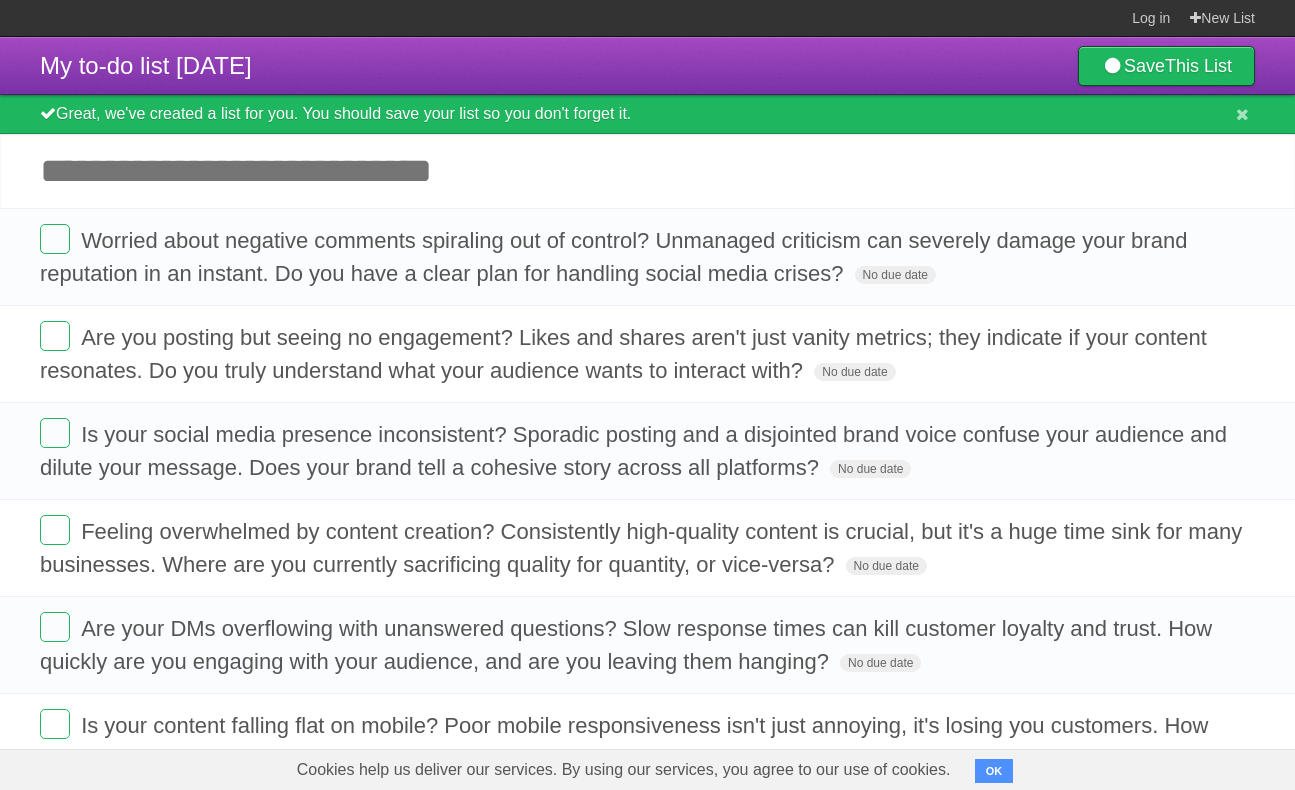 scroll, scrollTop: 0, scrollLeft: 0, axis: both 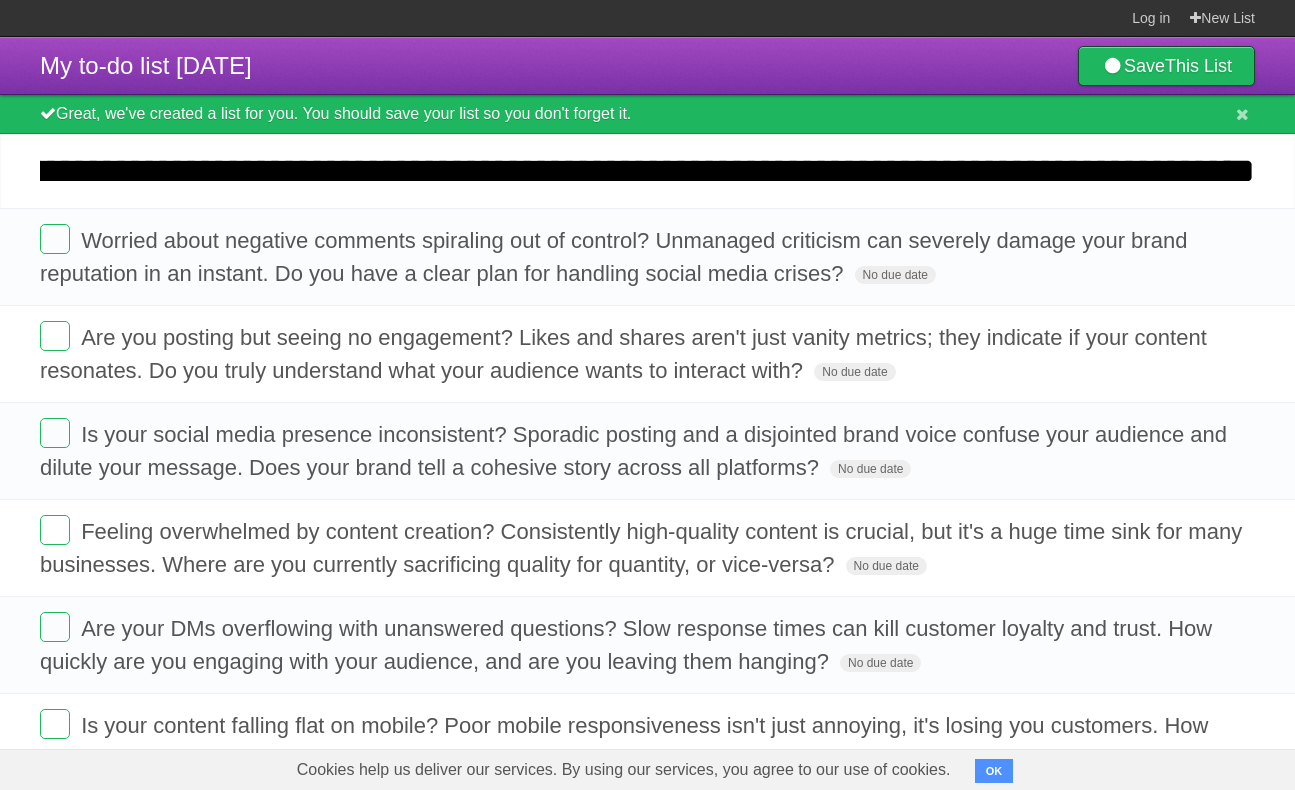 click on "*********" at bounding box center (0, 0) 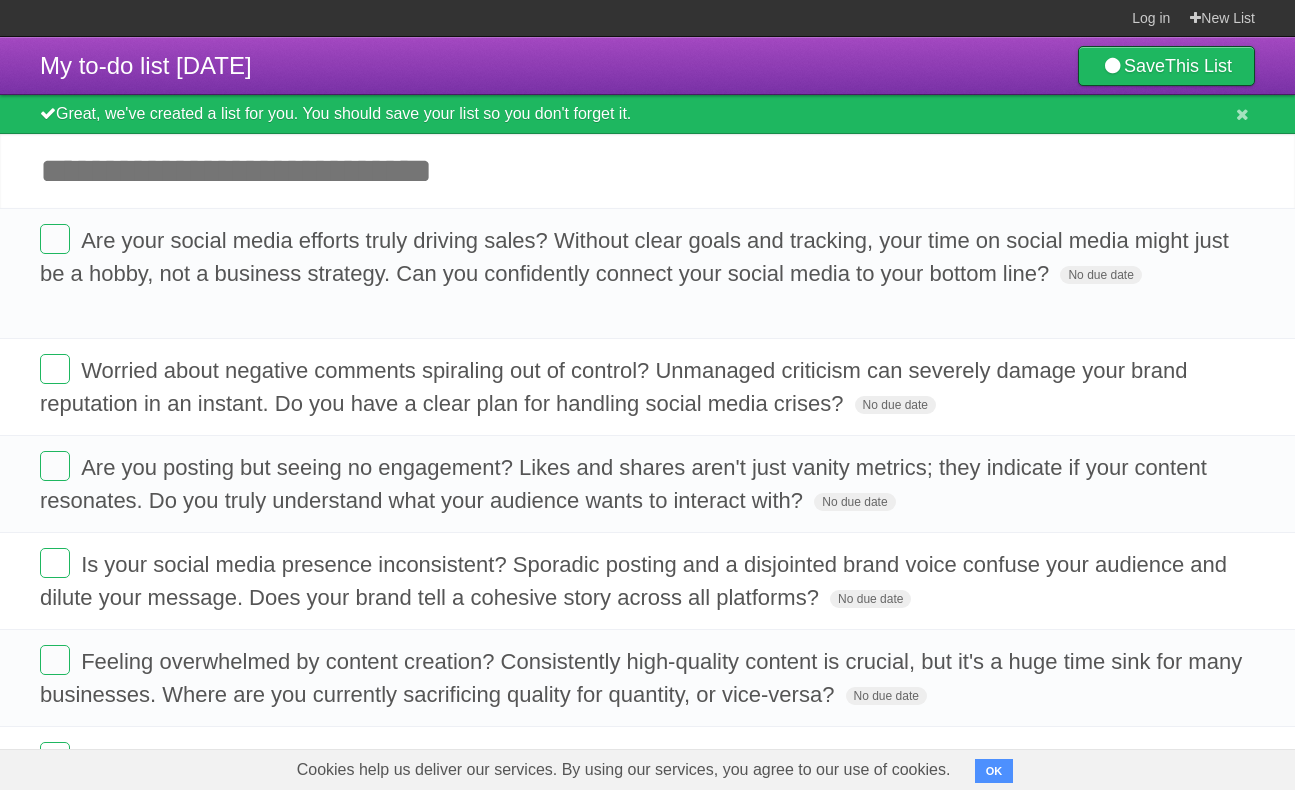 scroll, scrollTop: 0, scrollLeft: 0, axis: both 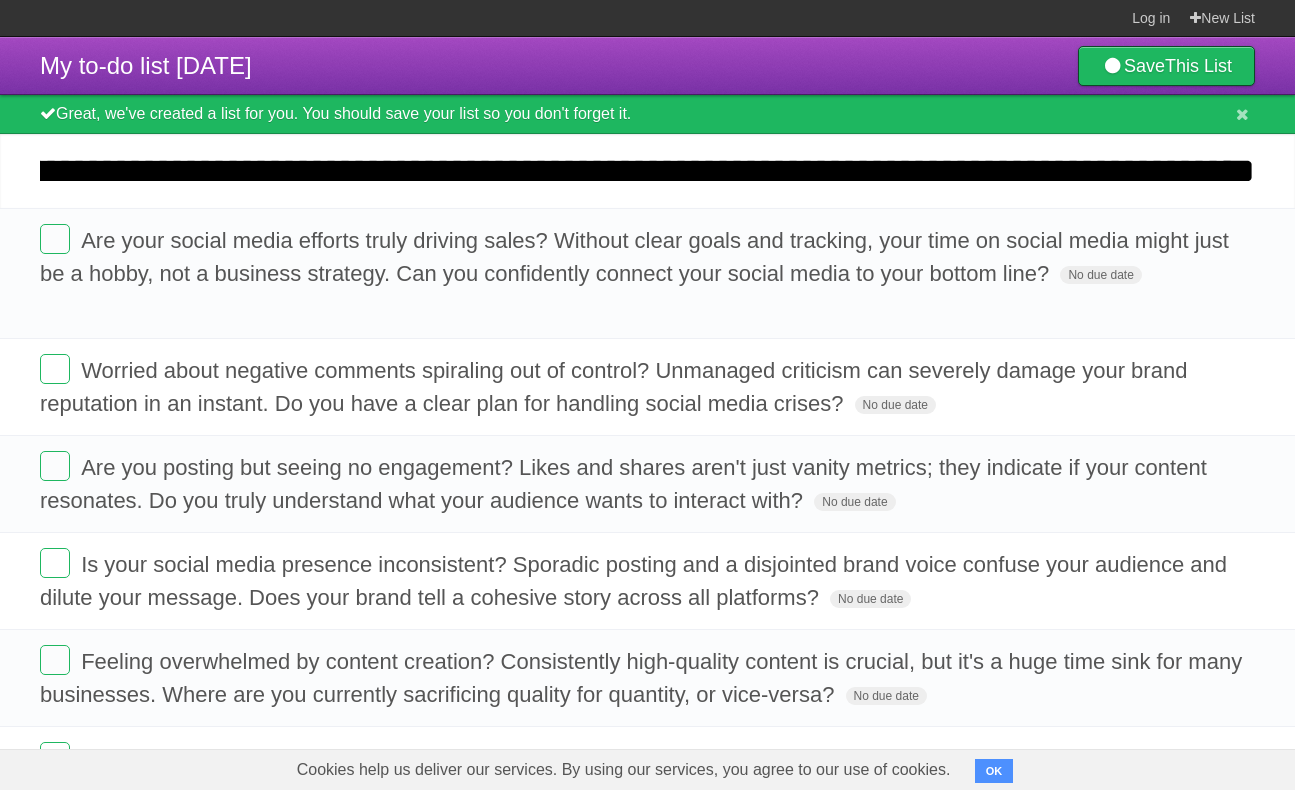 click on "*********" at bounding box center (0, 0) 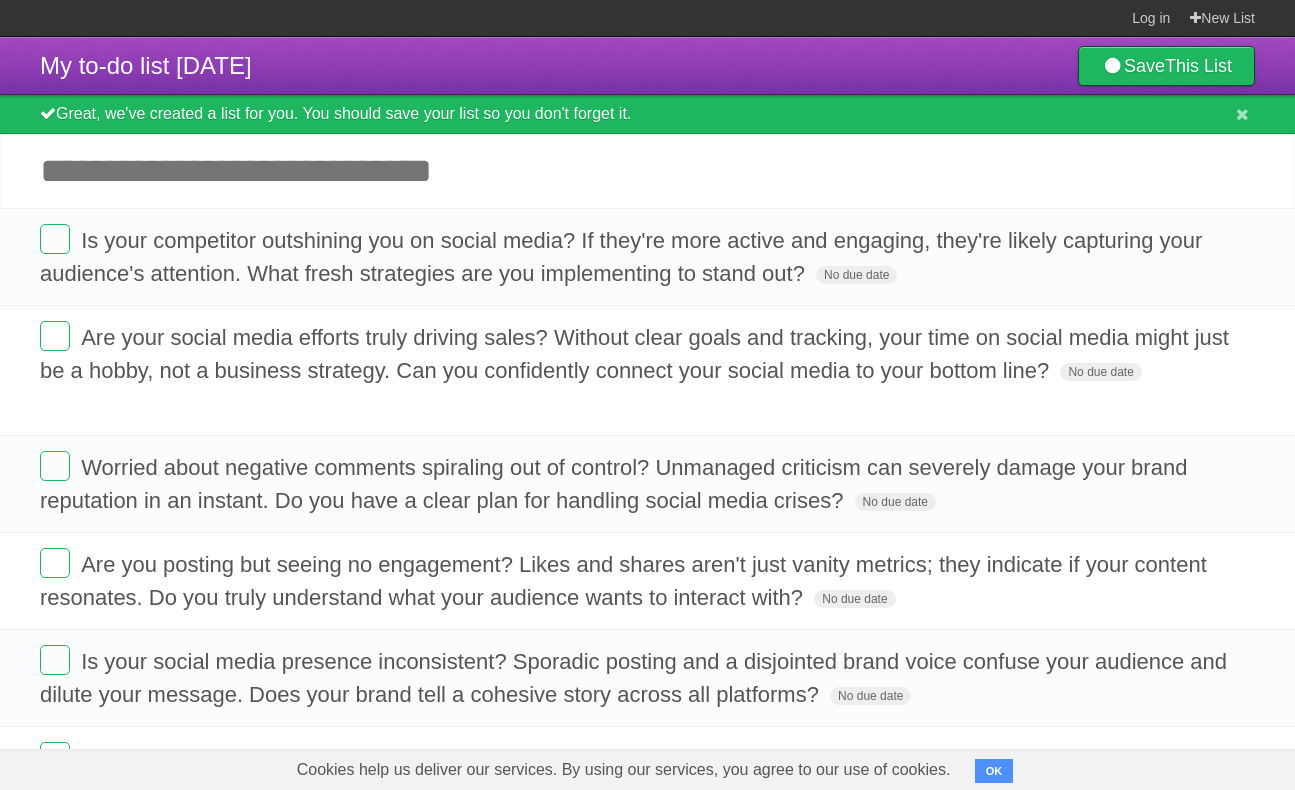 scroll, scrollTop: 0, scrollLeft: 0, axis: both 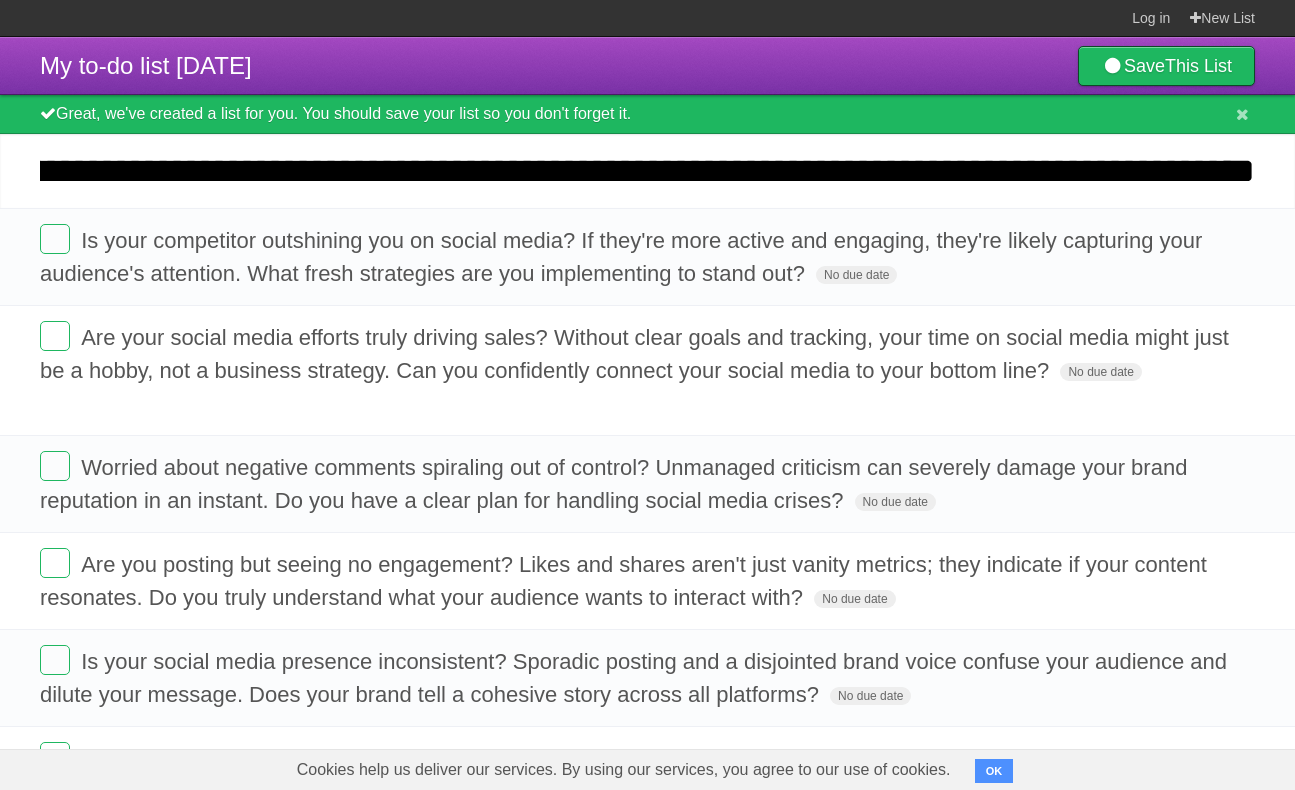 click on "*********" at bounding box center [0, 0] 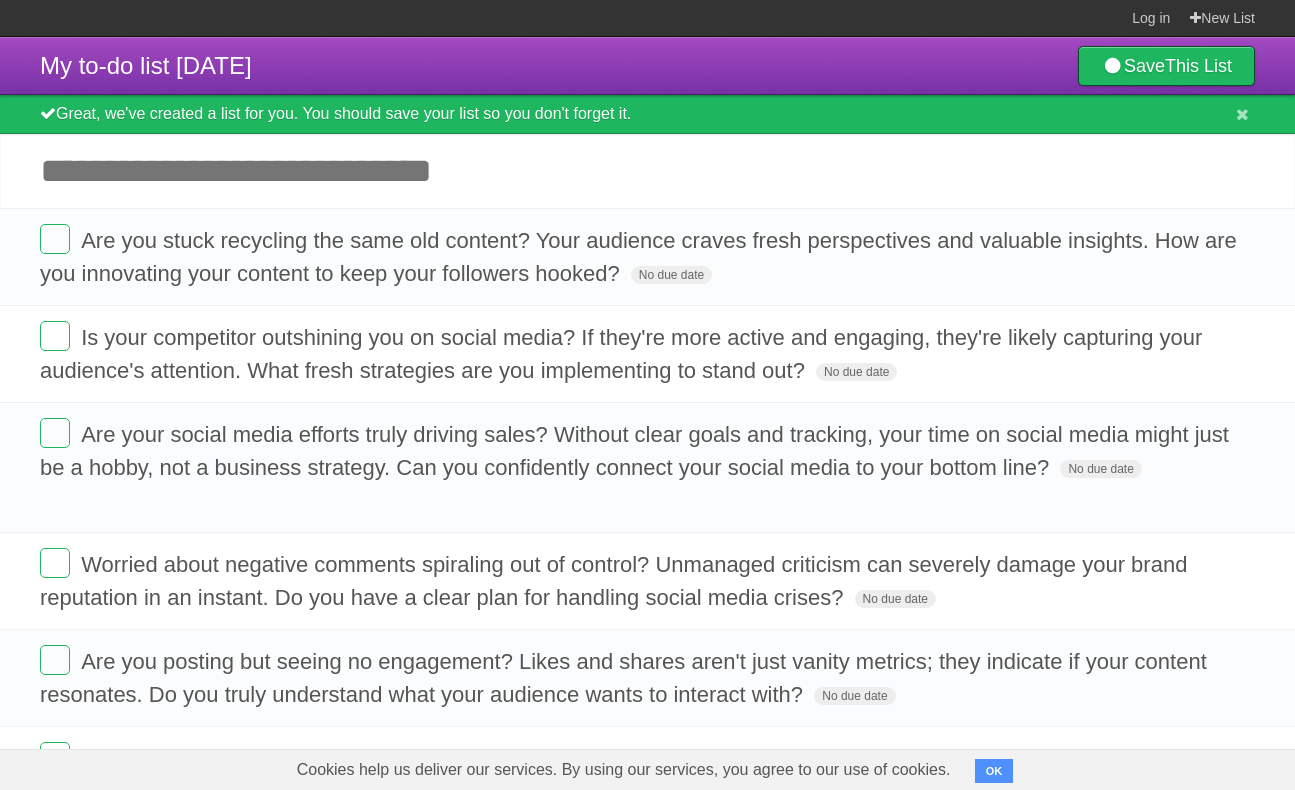 scroll, scrollTop: 0, scrollLeft: 0, axis: both 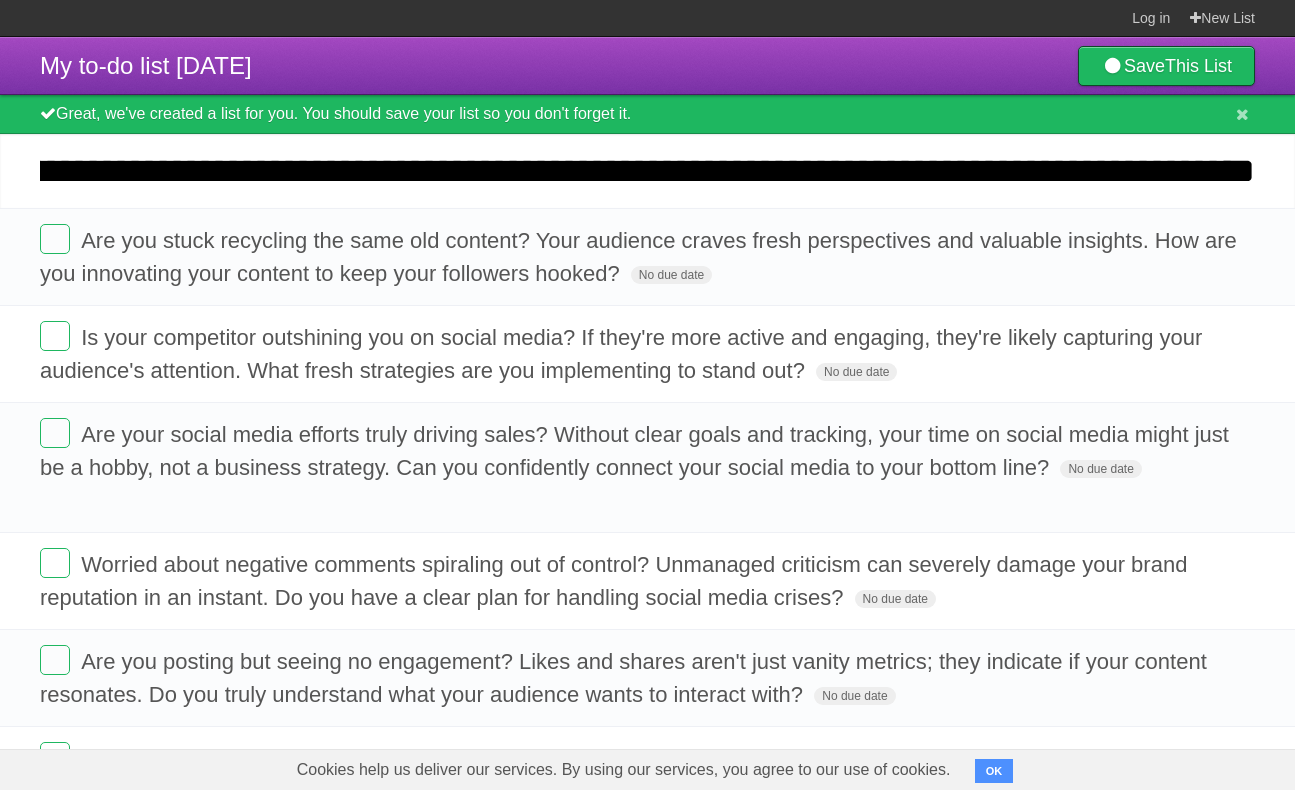 click on "*********" at bounding box center (0, 0) 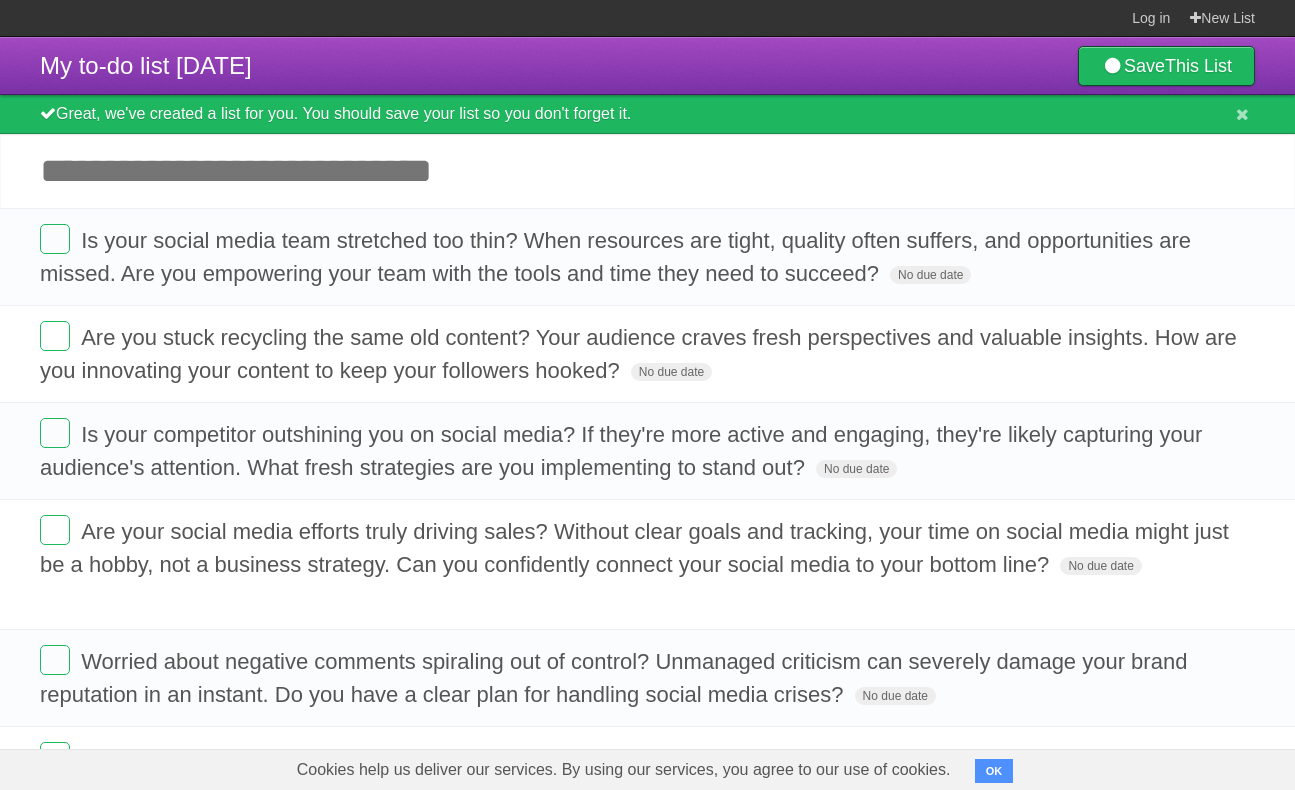 scroll, scrollTop: 0, scrollLeft: 0, axis: both 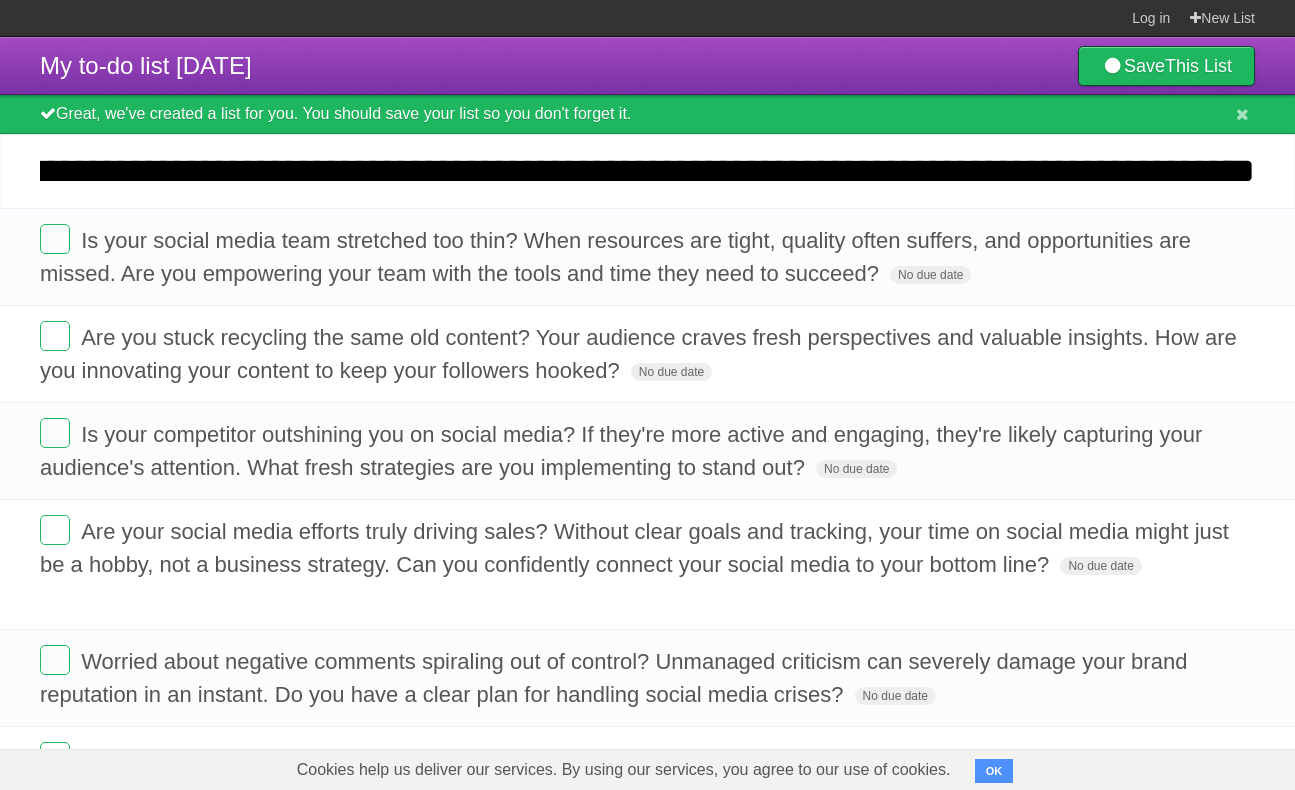 click on "*********" at bounding box center [0, 0] 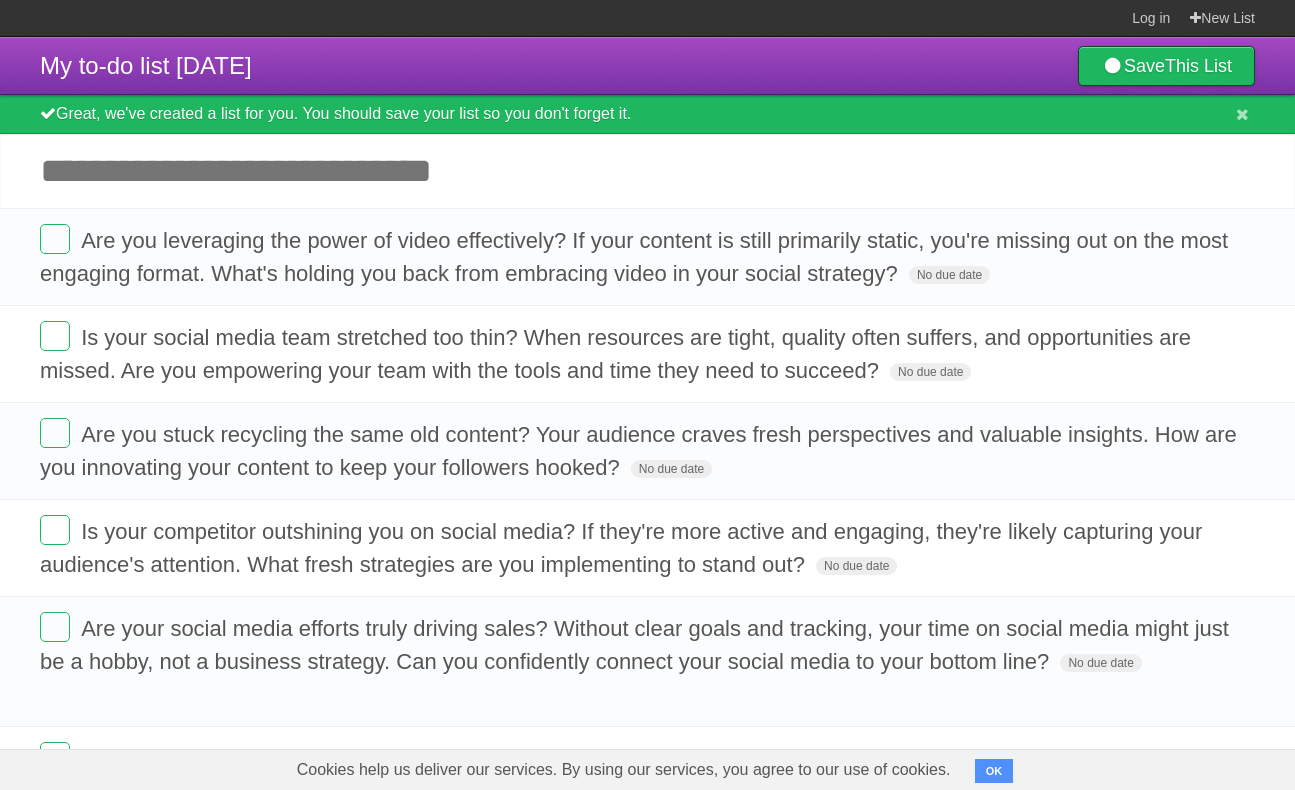 scroll, scrollTop: 0, scrollLeft: 0, axis: both 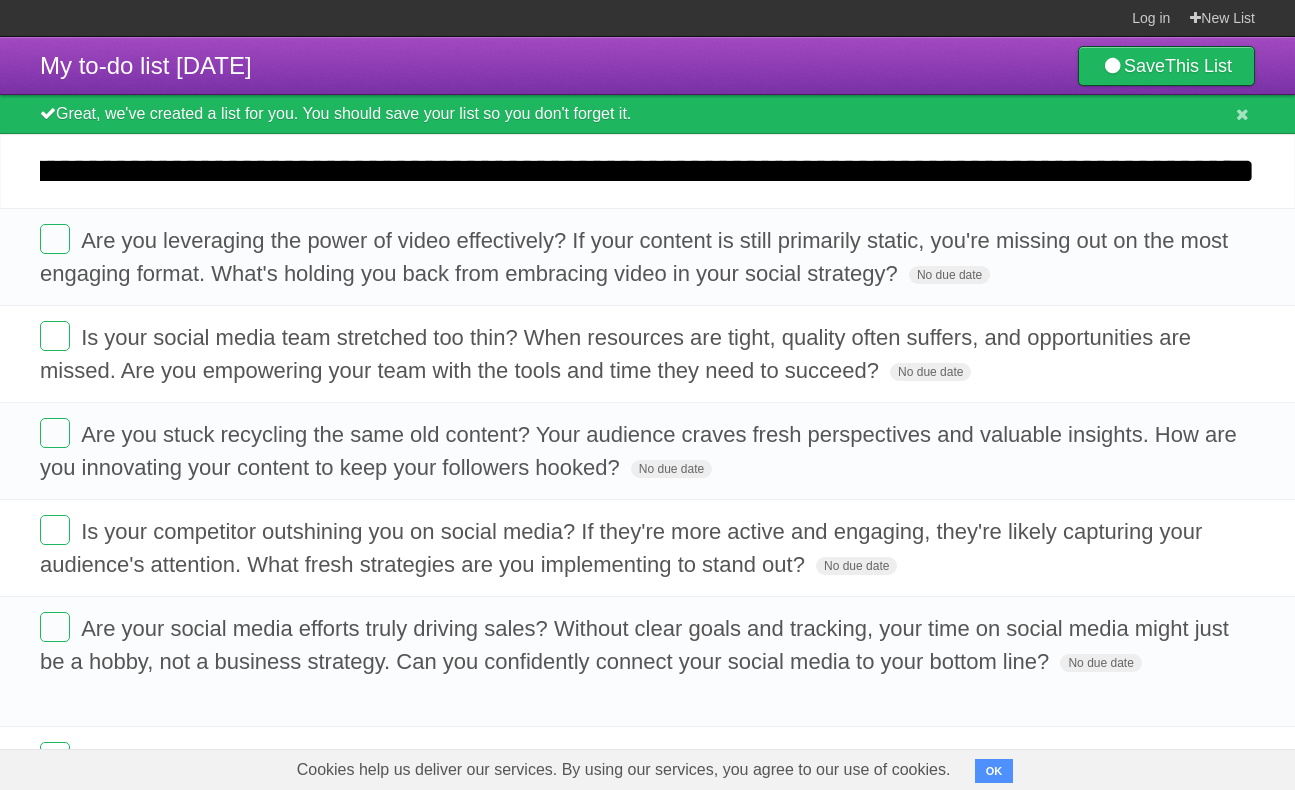type on "**********" 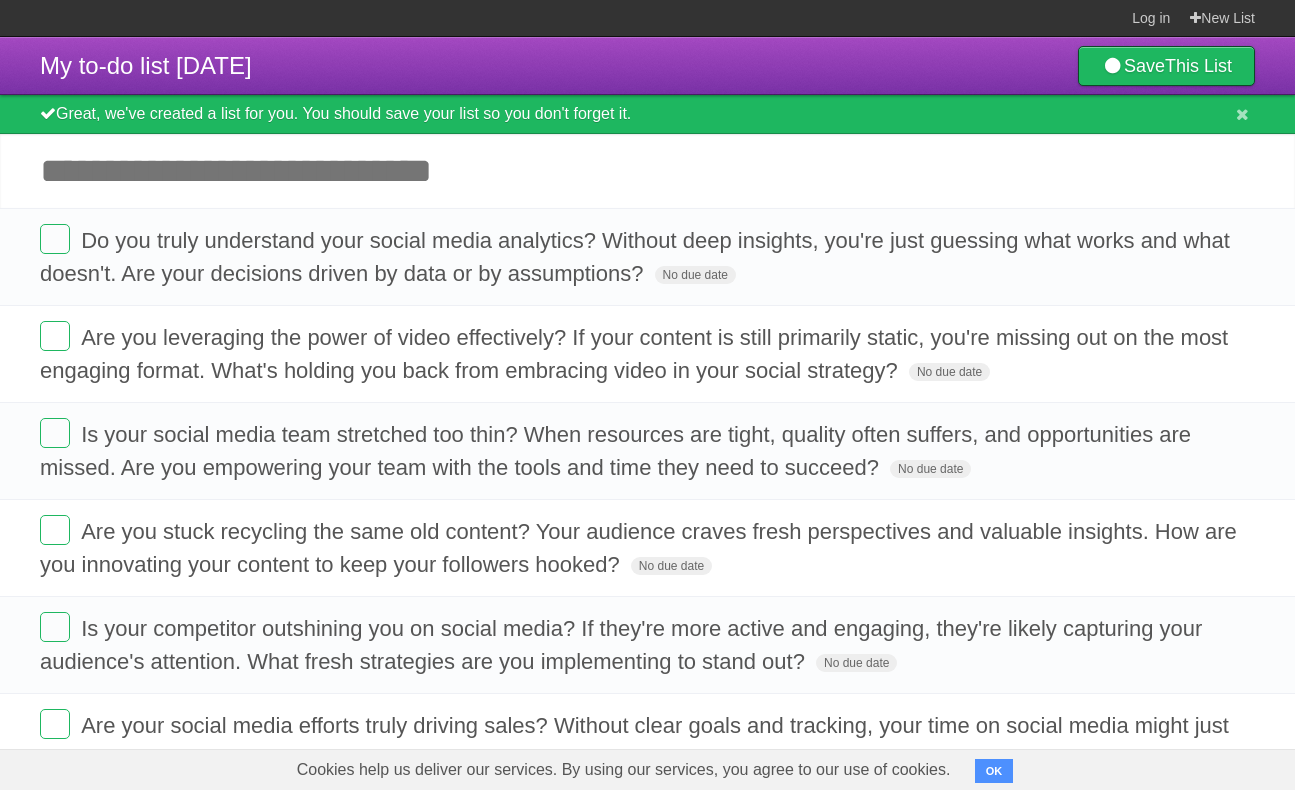 scroll, scrollTop: 0, scrollLeft: 0, axis: both 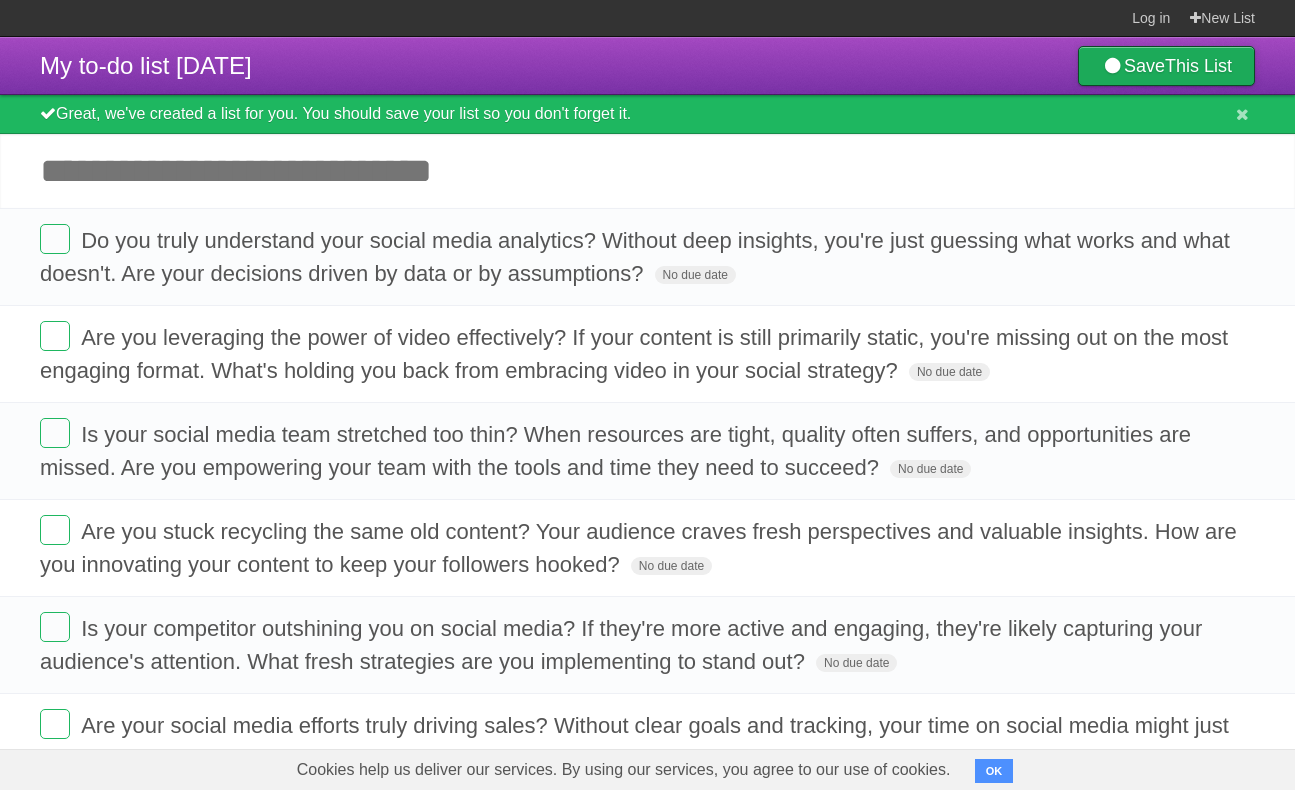 click on "This List" at bounding box center (1198, 66) 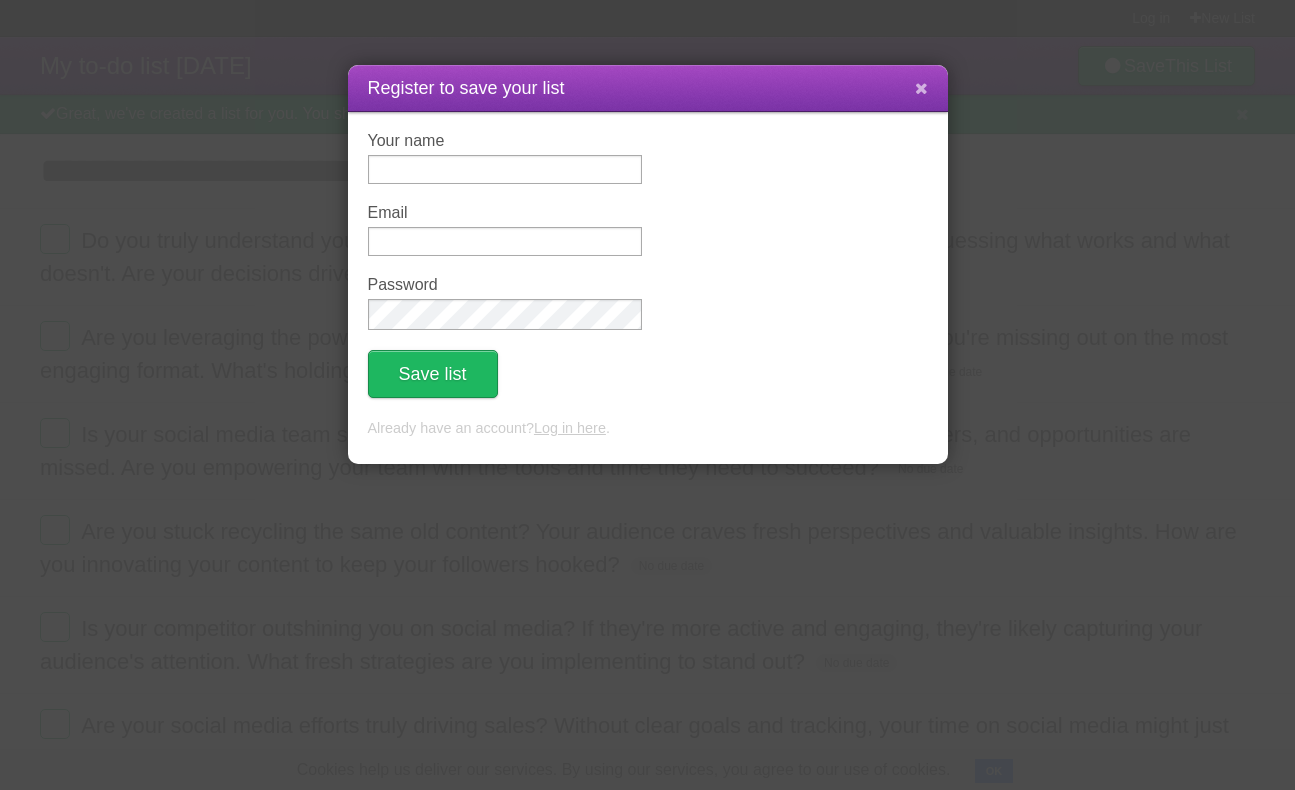 click at bounding box center [921, 88] 